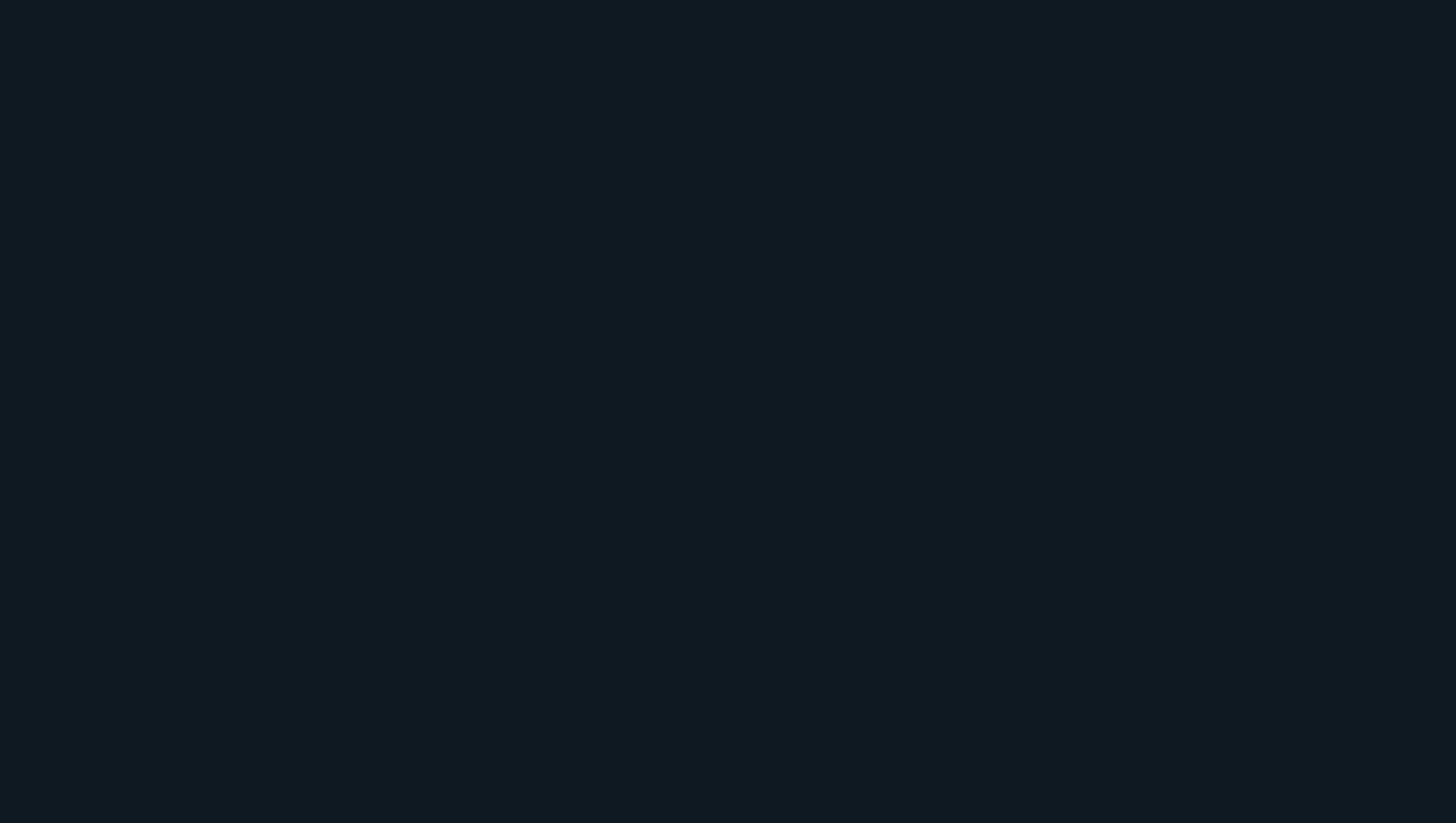 scroll, scrollTop: 0, scrollLeft: 0, axis: both 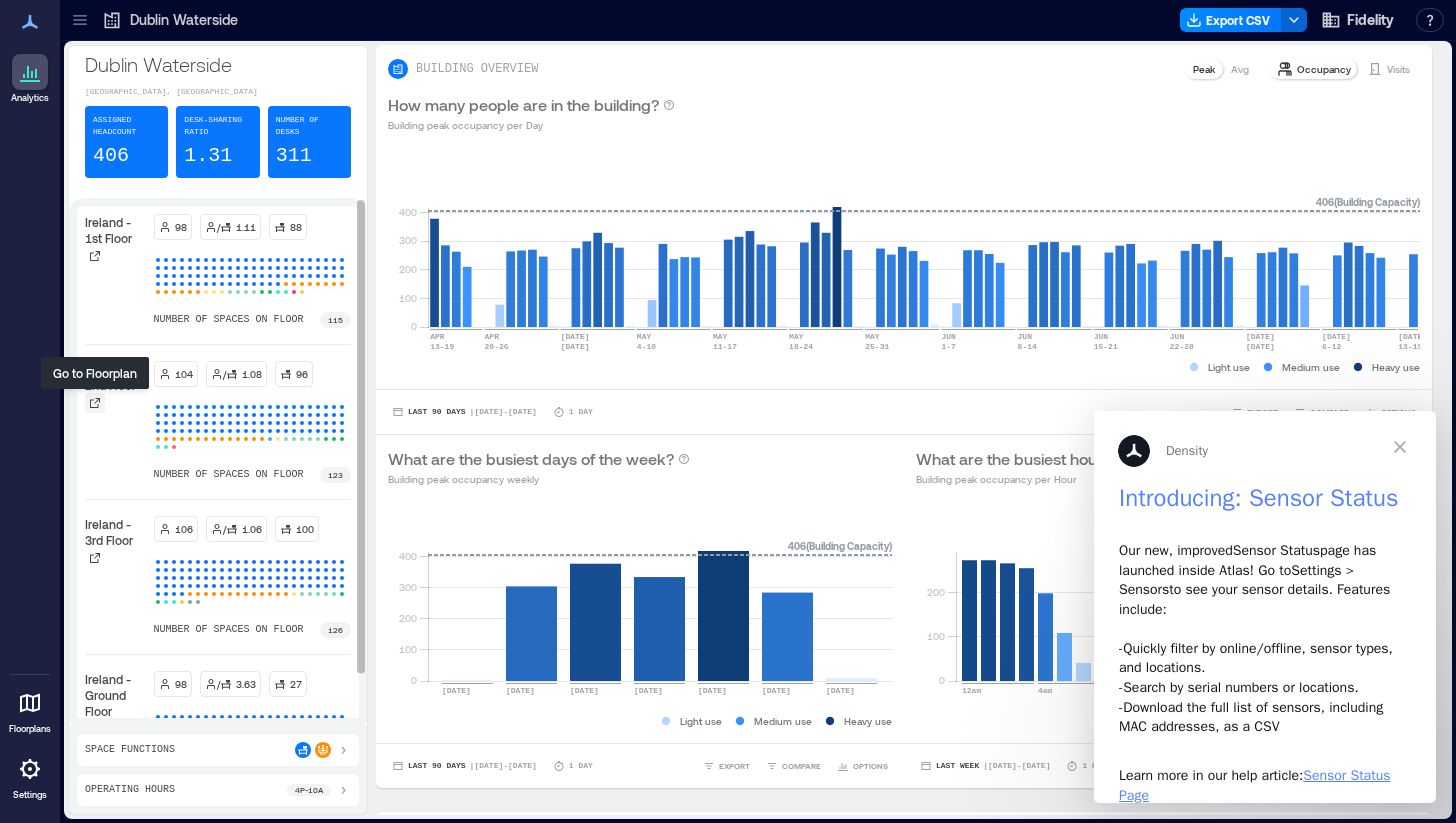 click 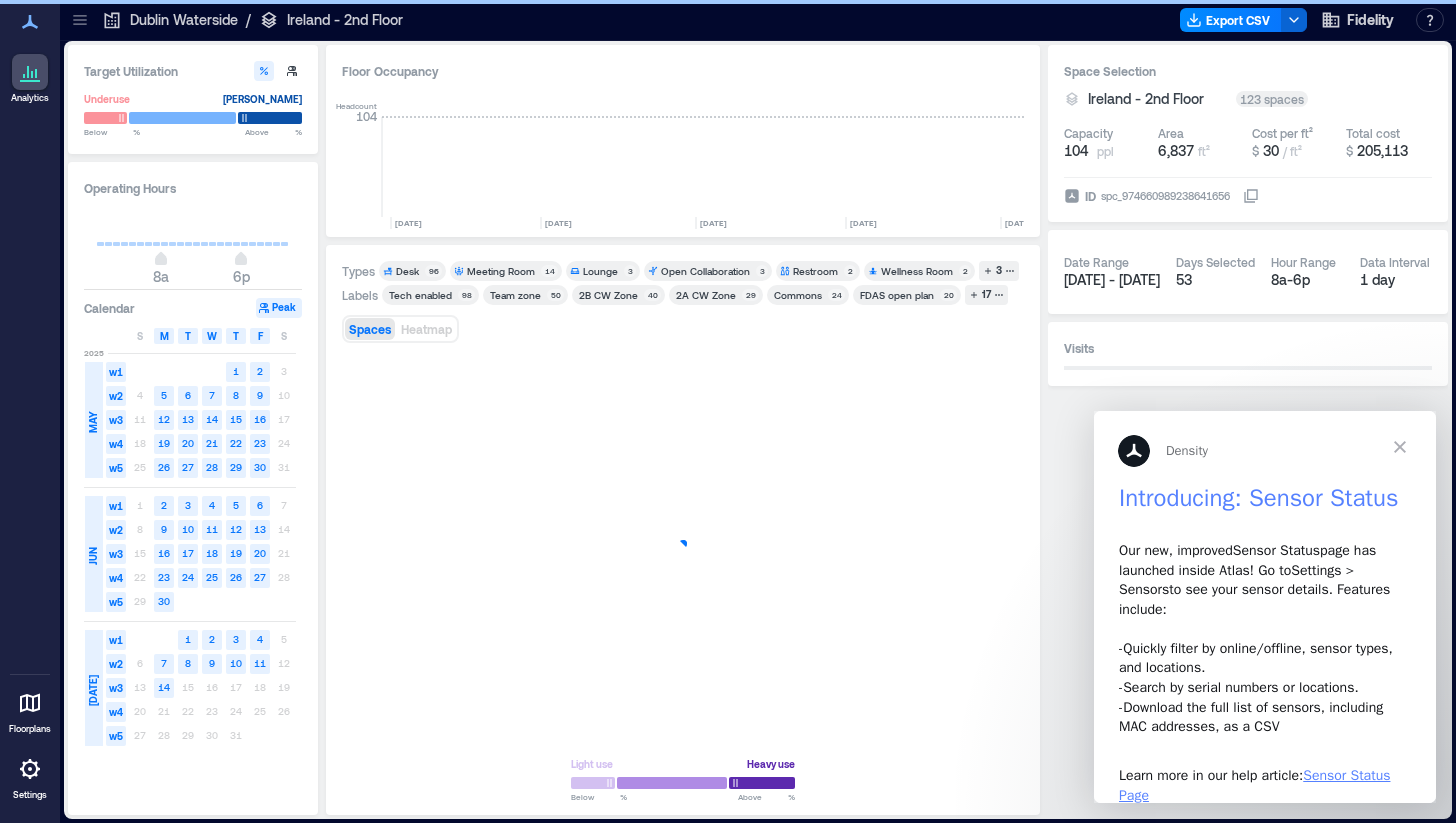 scroll, scrollTop: 0, scrollLeft: 5376, axis: horizontal 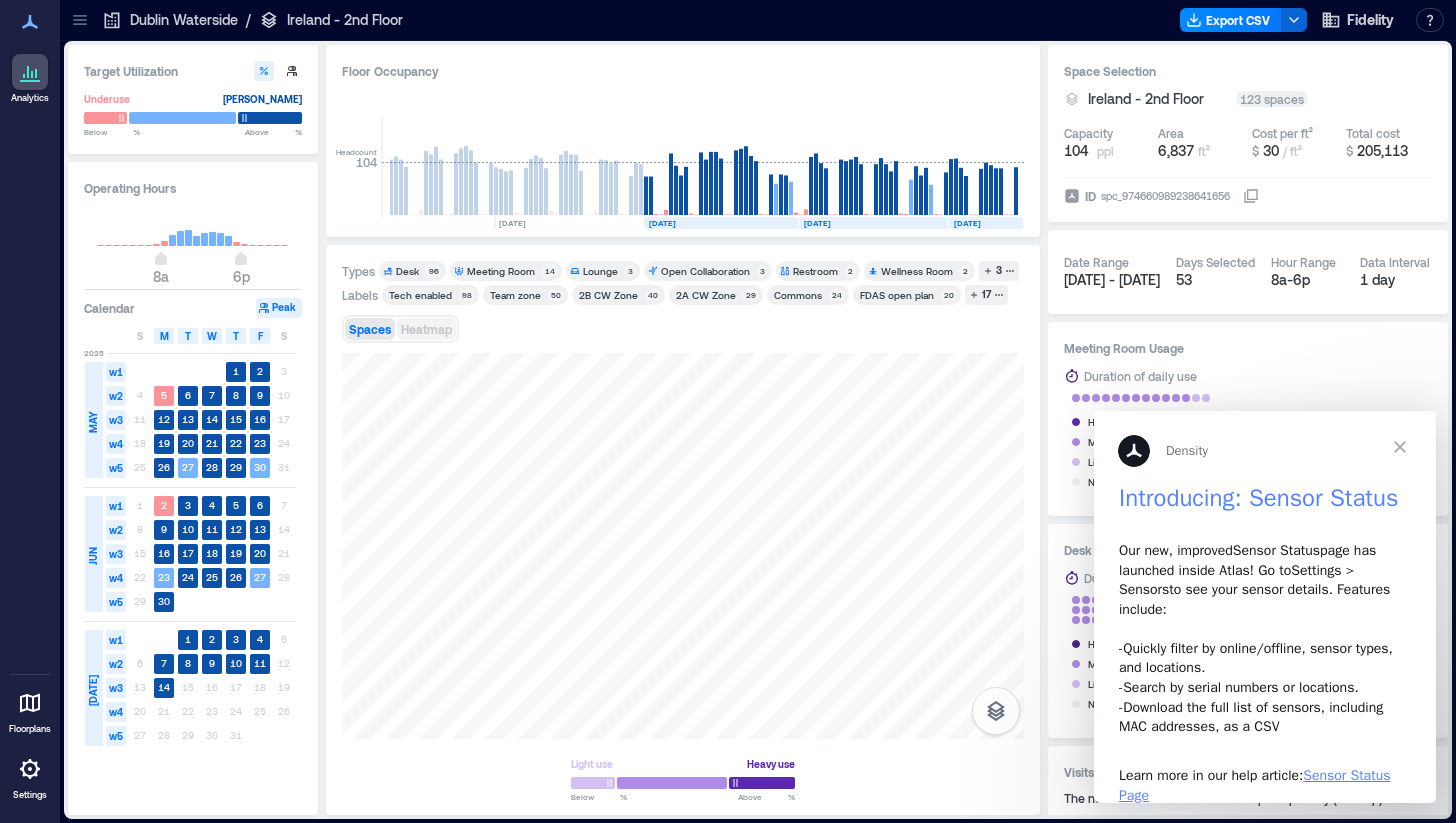 click on "Heatmap" at bounding box center (426, 329) 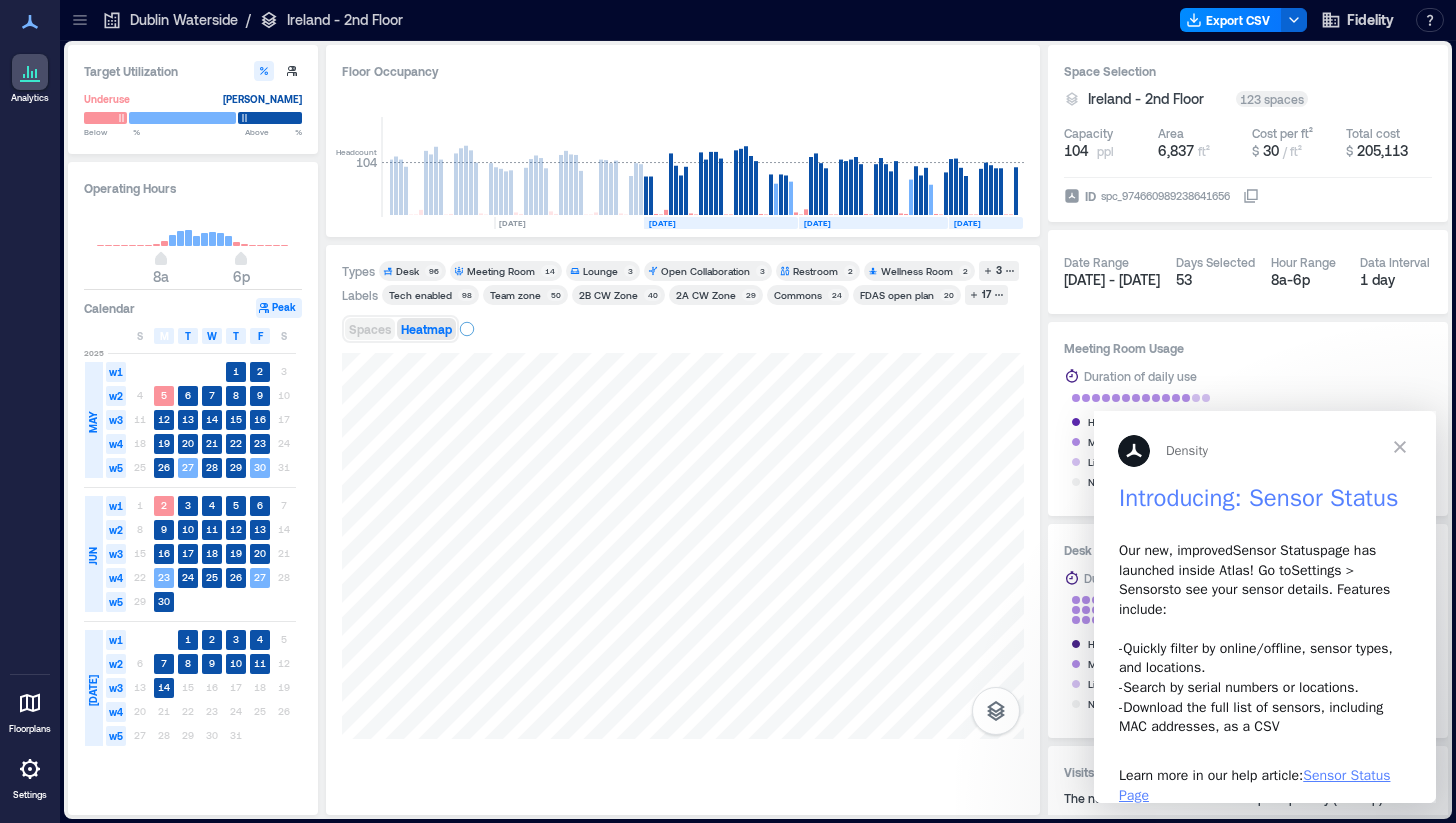 click on "Spaces" at bounding box center (370, 329) 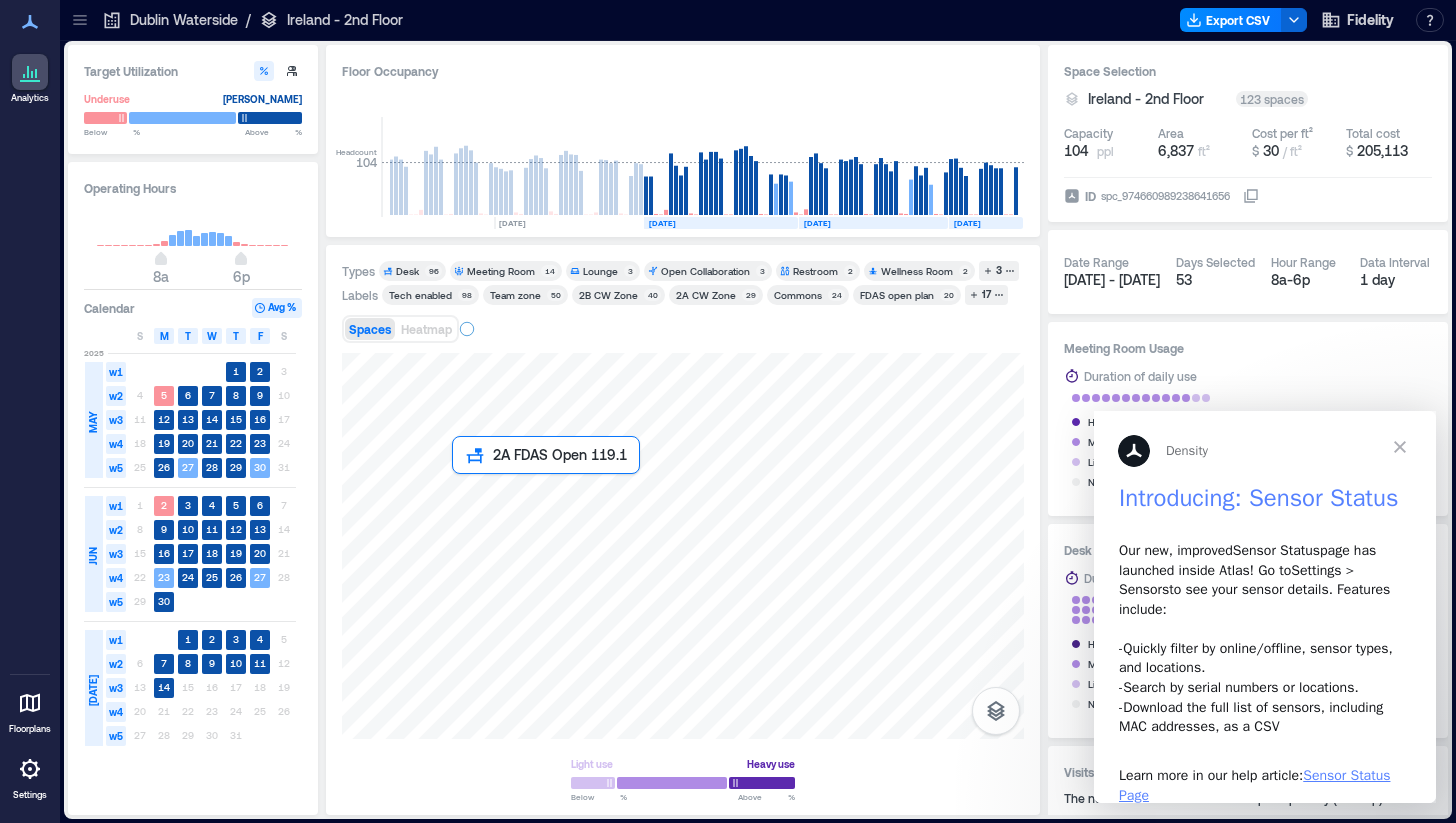 click at bounding box center [683, 546] 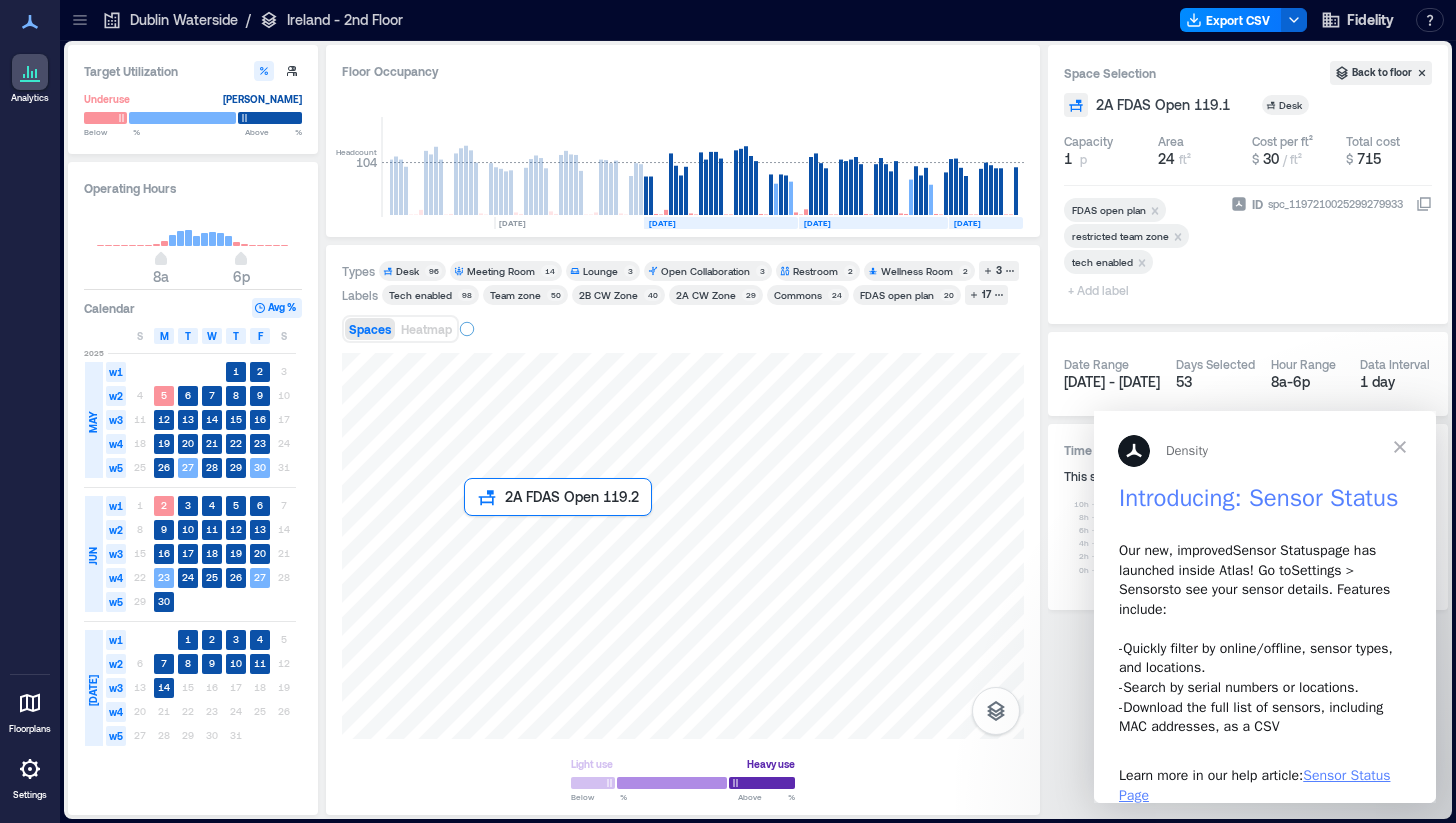 click at bounding box center [683, 546] 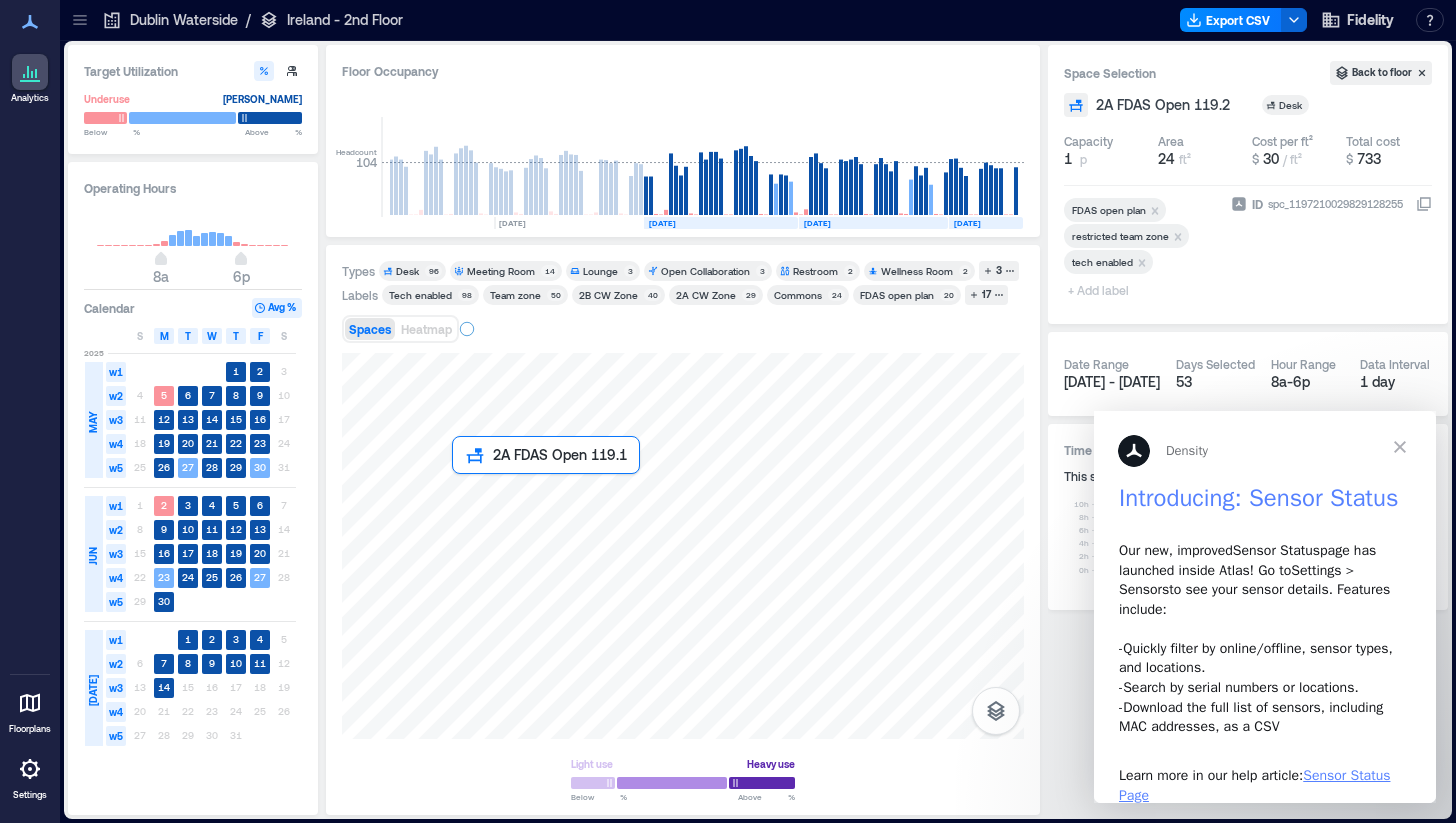 click at bounding box center [683, 546] 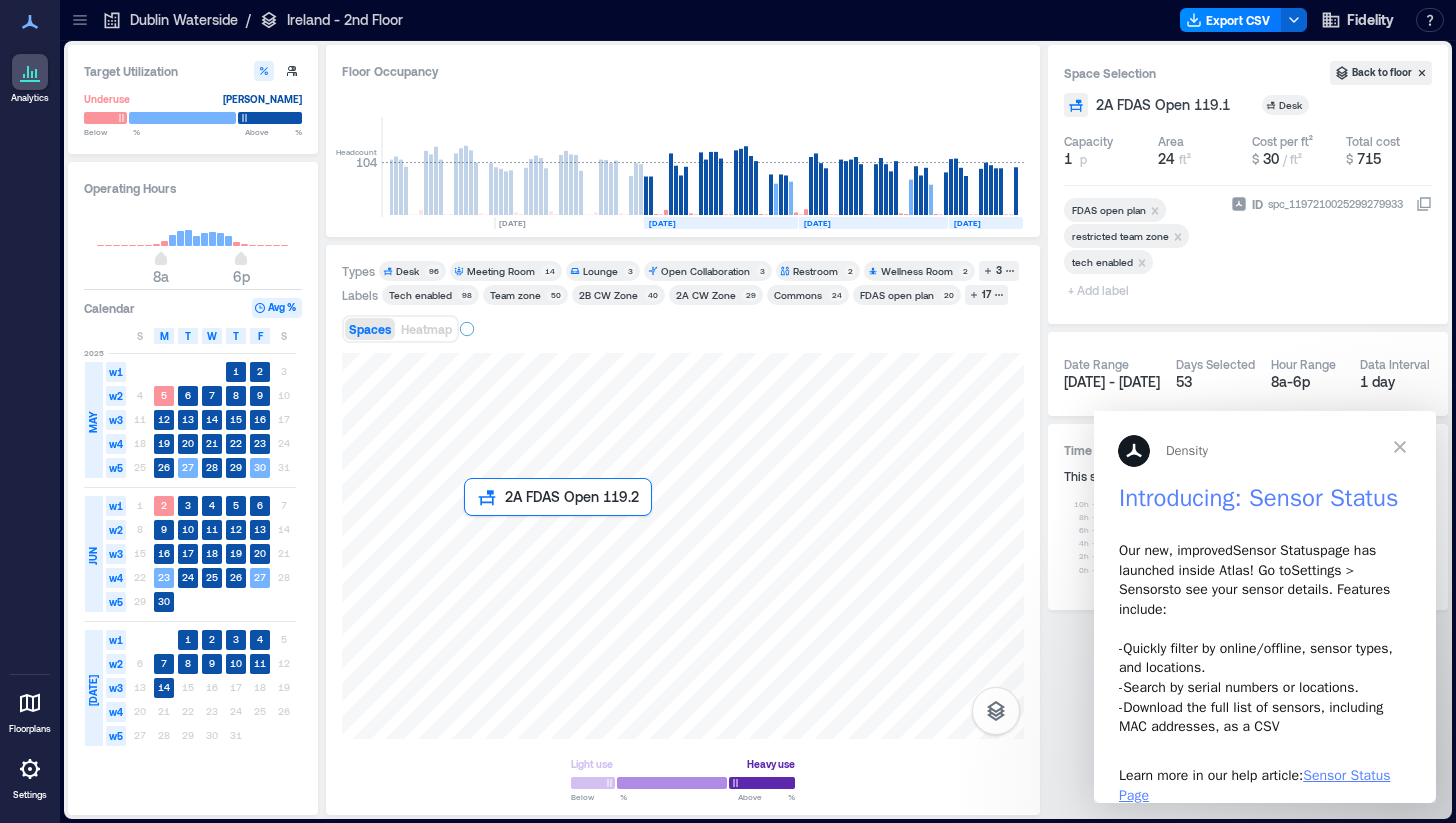 click at bounding box center (683, 546) 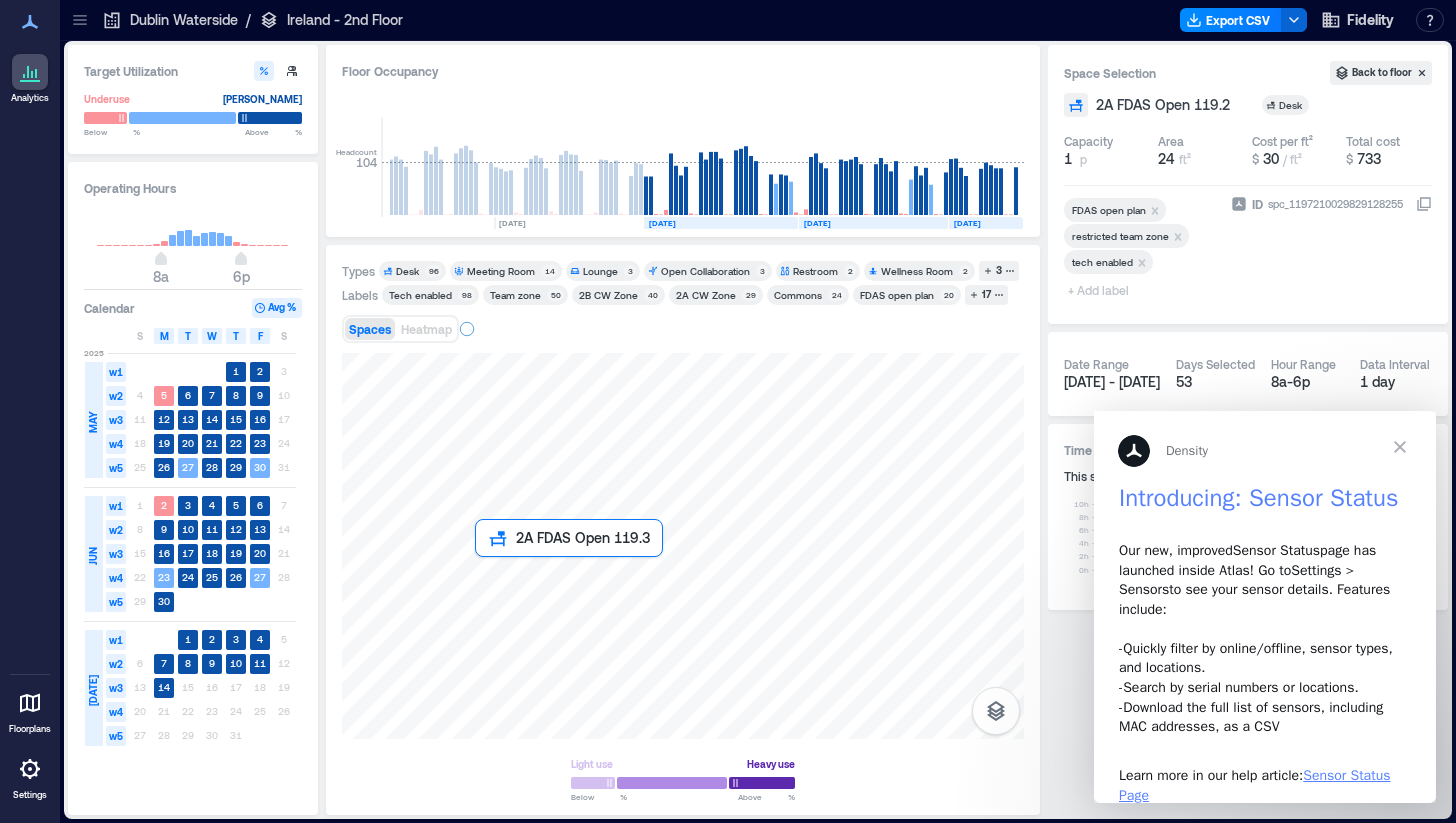 click at bounding box center (683, 546) 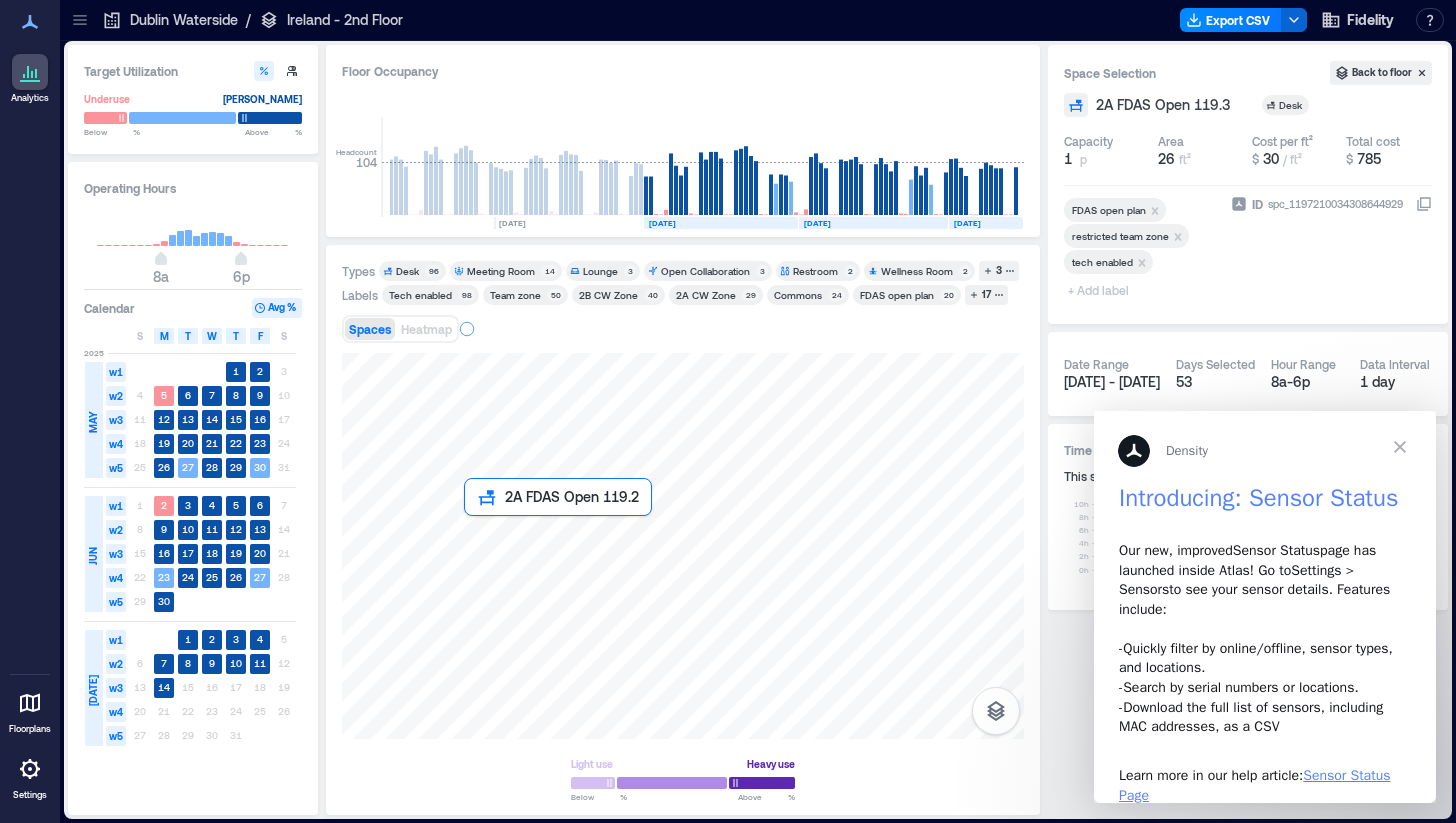 click at bounding box center [683, 546] 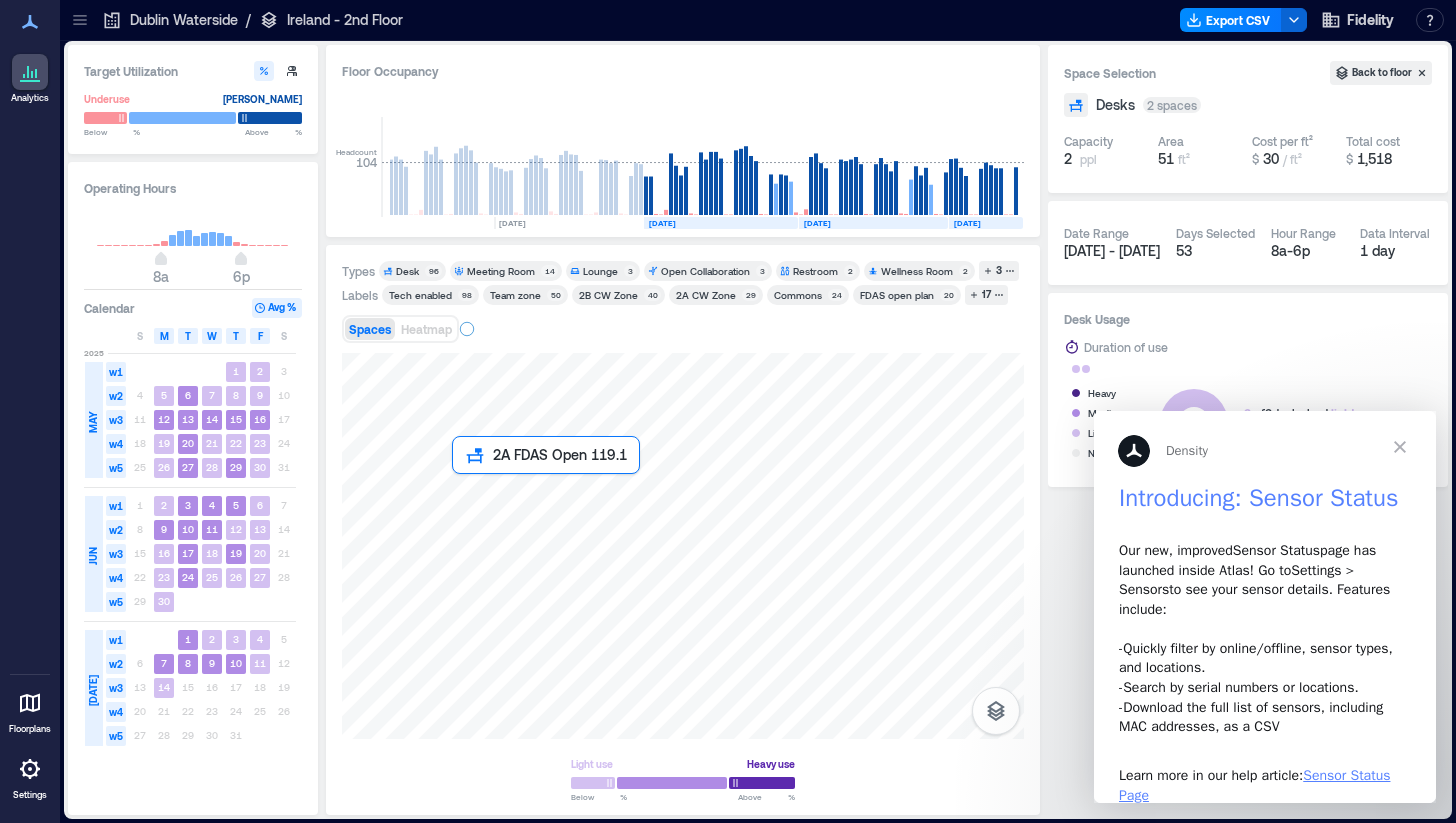 click at bounding box center [683, 546] 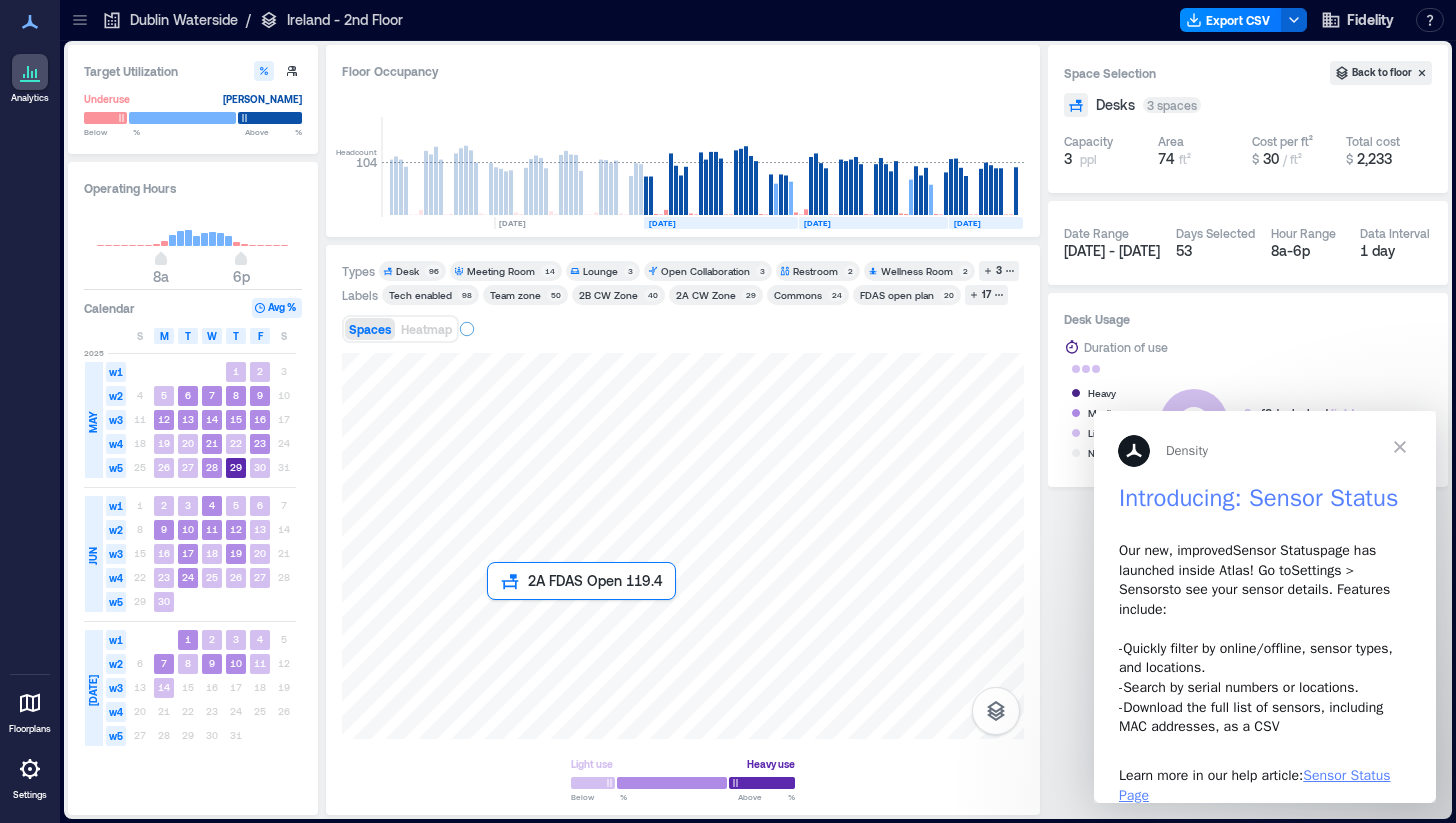 click at bounding box center (683, 546) 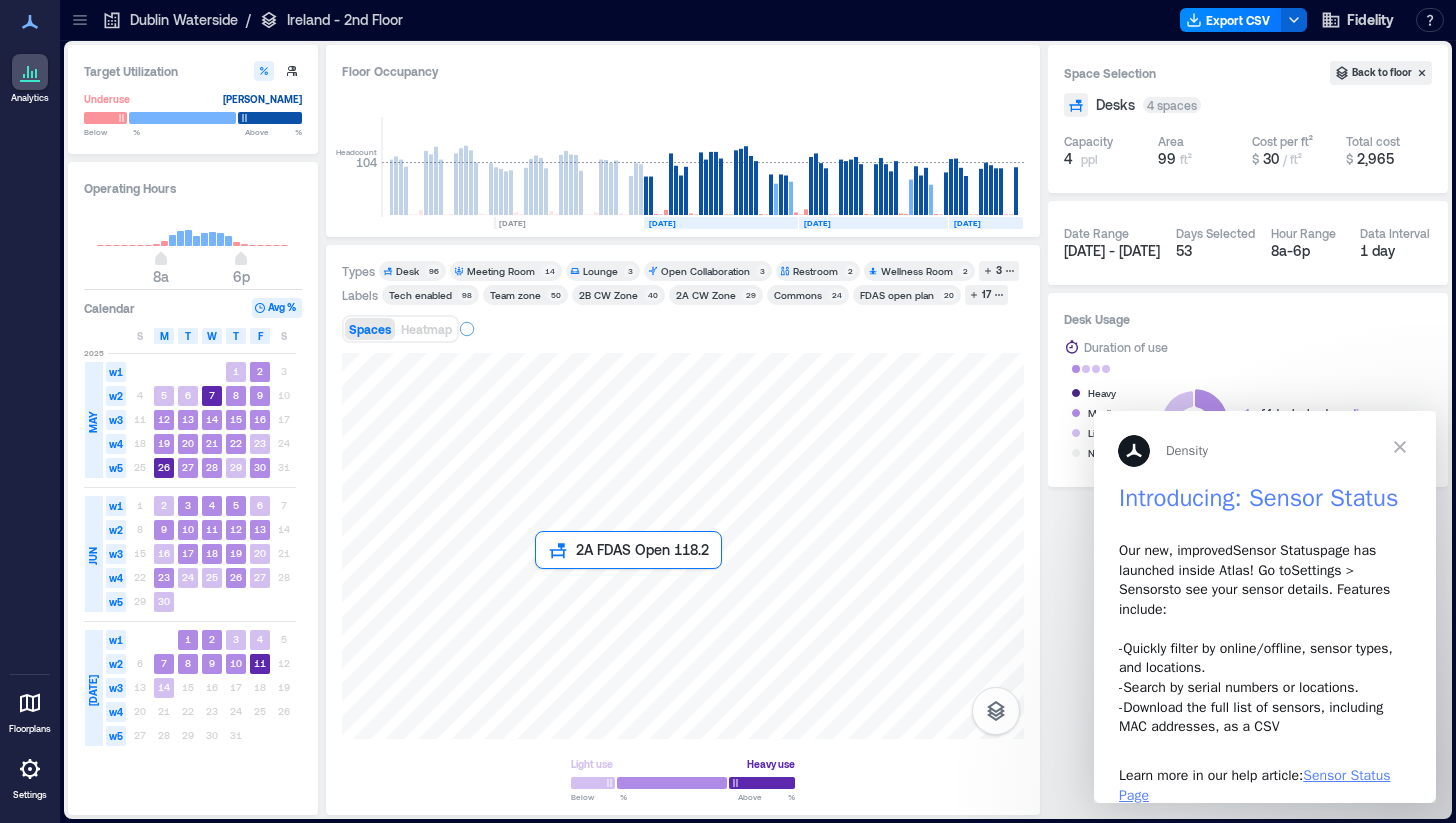 click at bounding box center [683, 546] 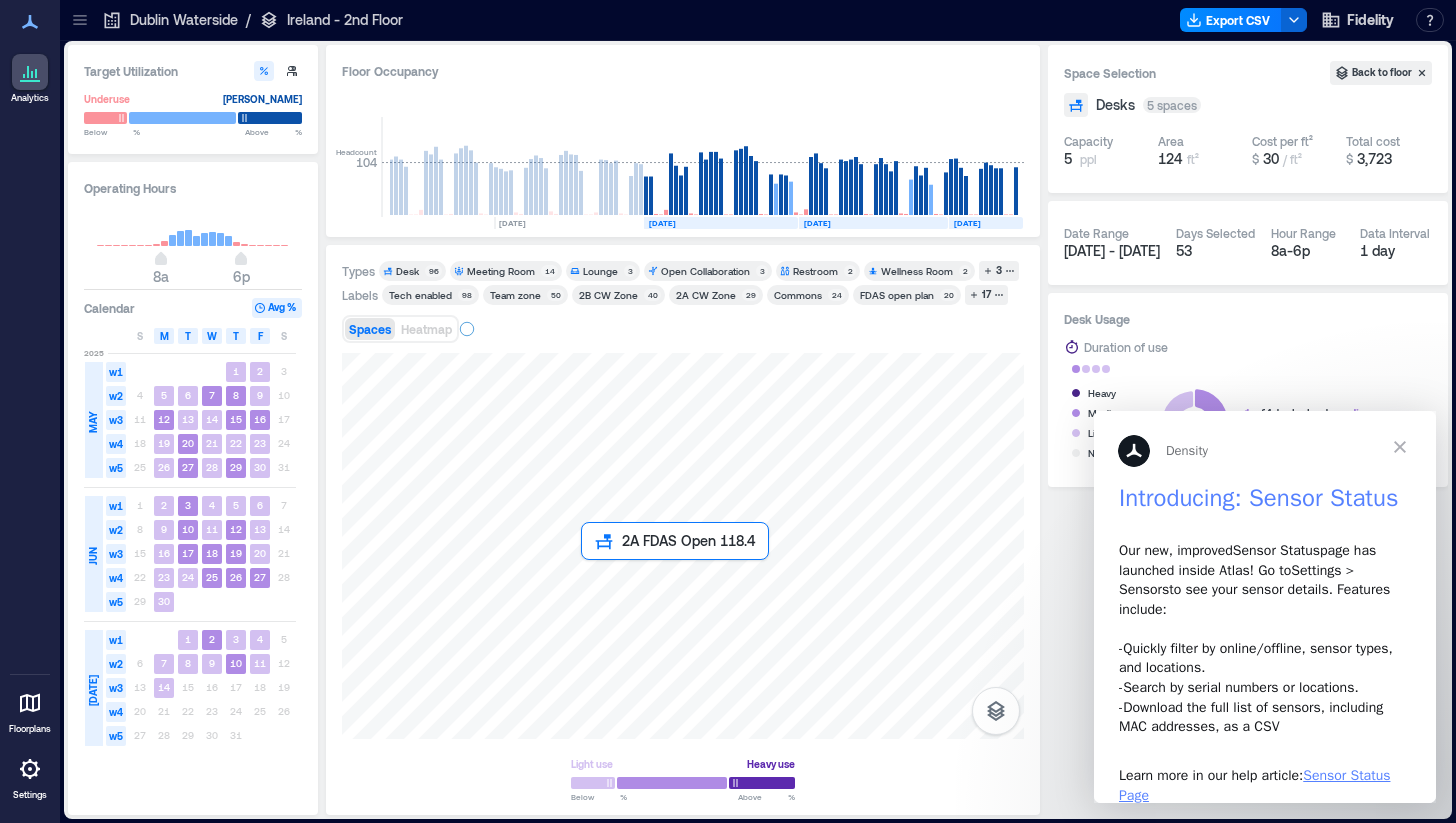click at bounding box center (683, 546) 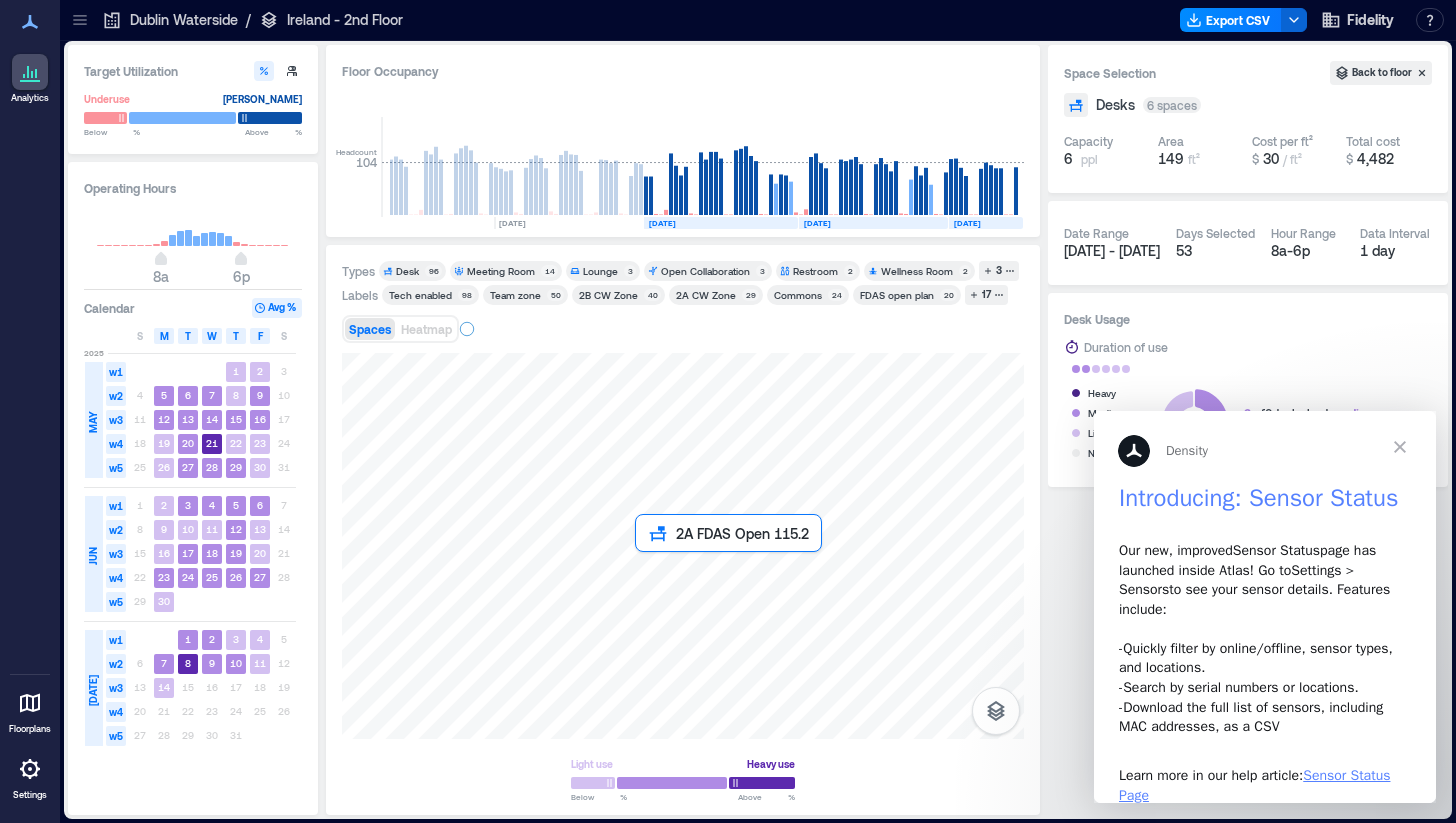 click at bounding box center [683, 546] 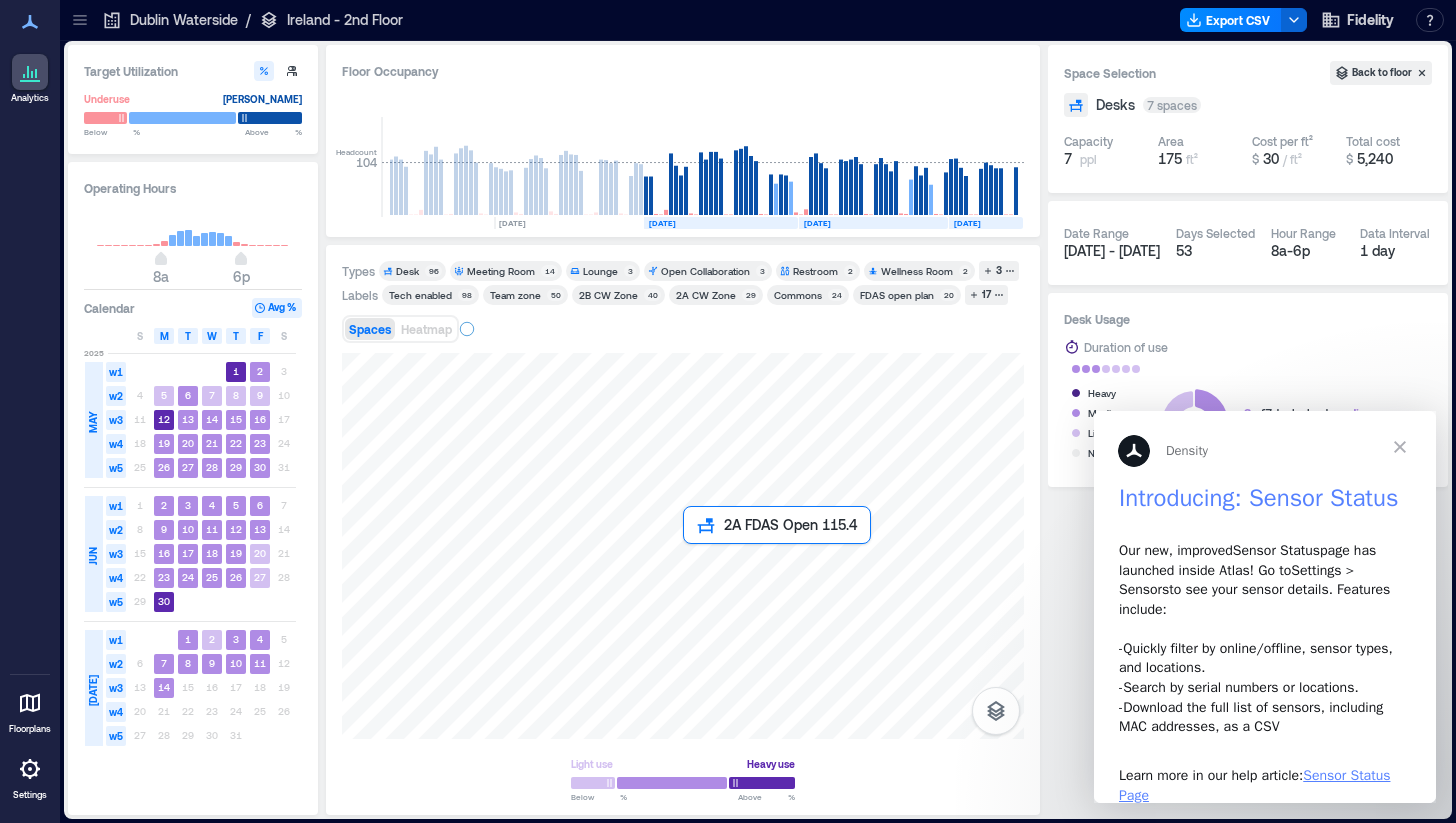 click at bounding box center (683, 546) 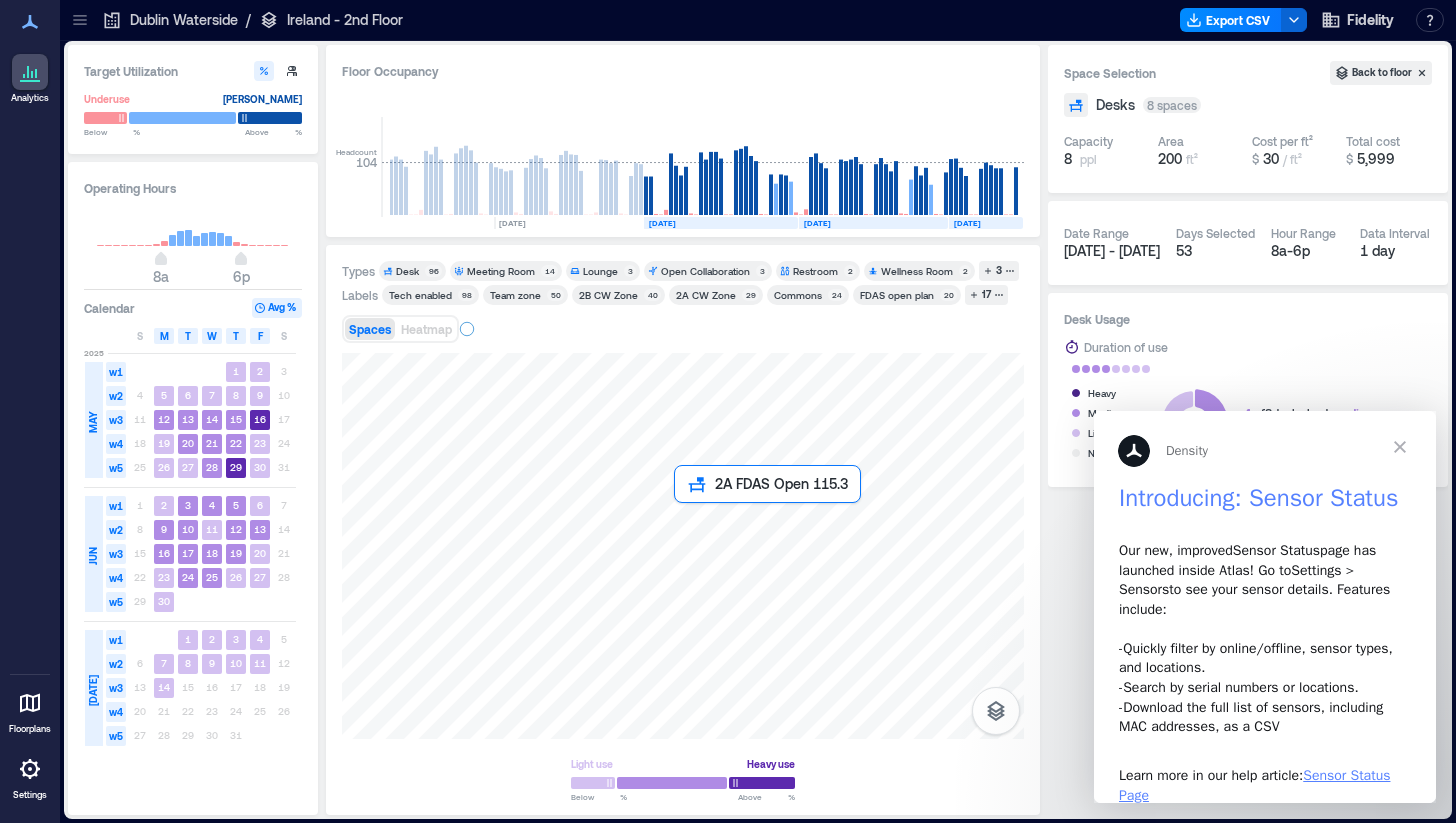 click at bounding box center (683, 546) 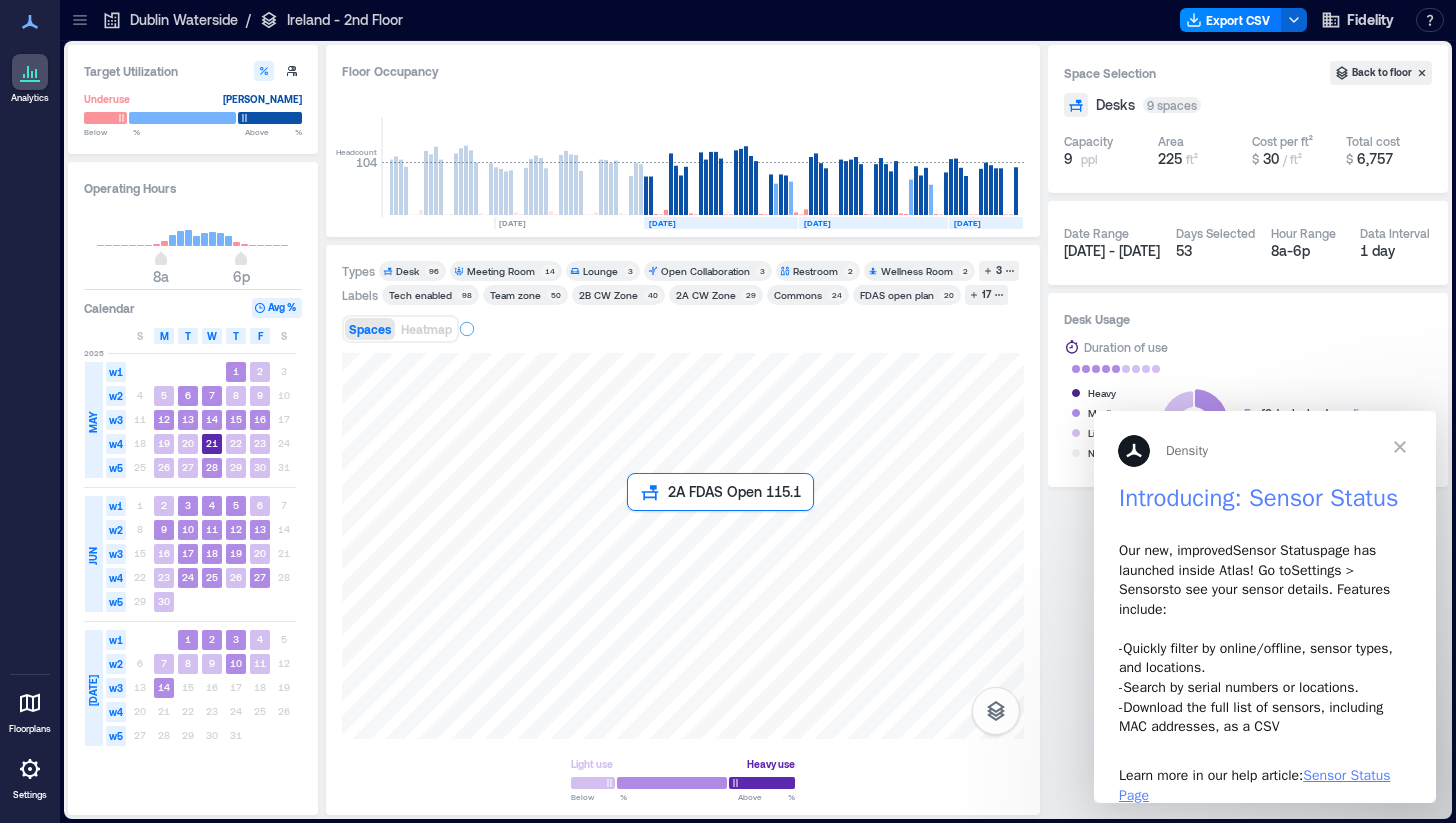 click at bounding box center [683, 546] 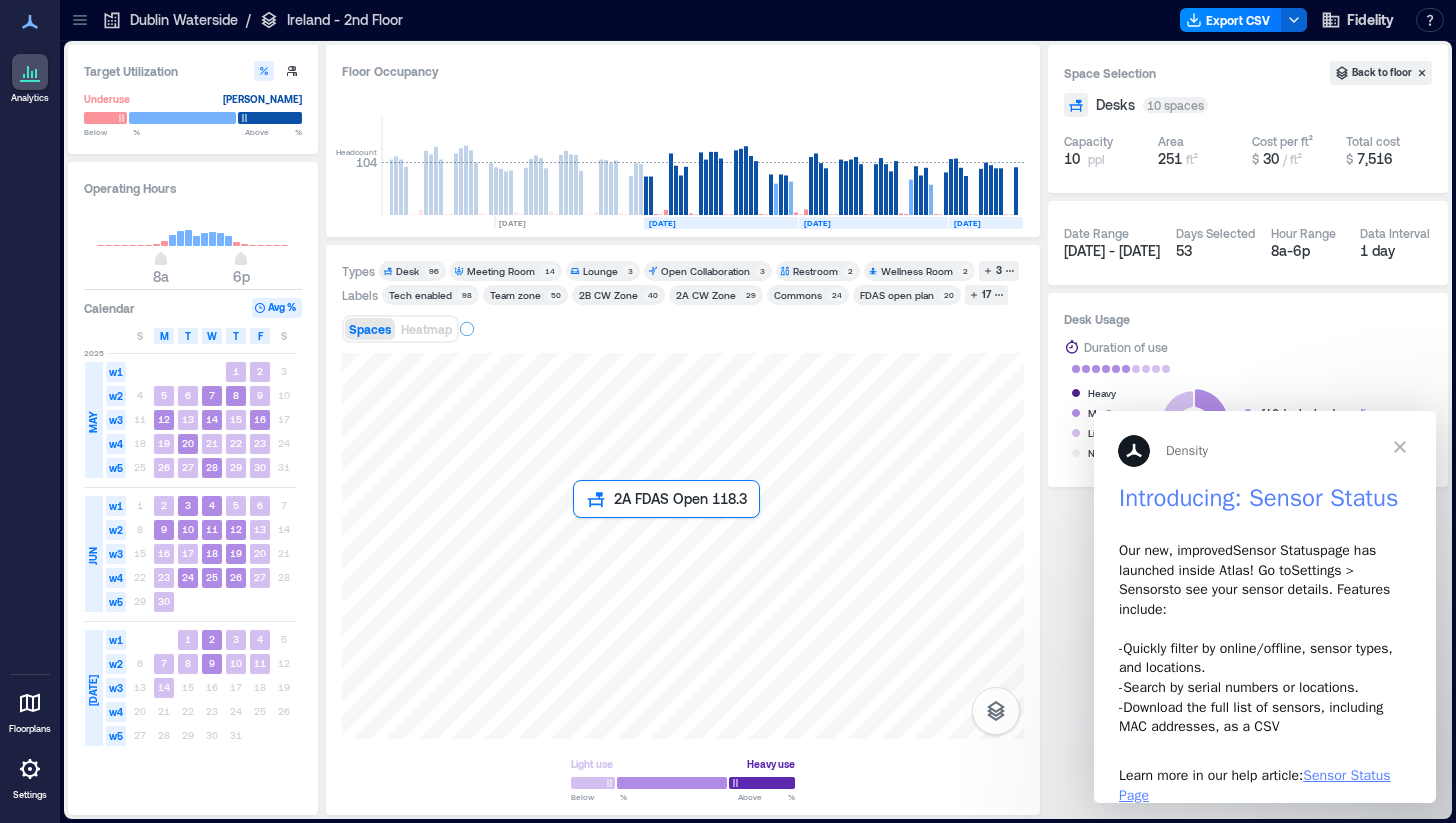 click at bounding box center (683, 546) 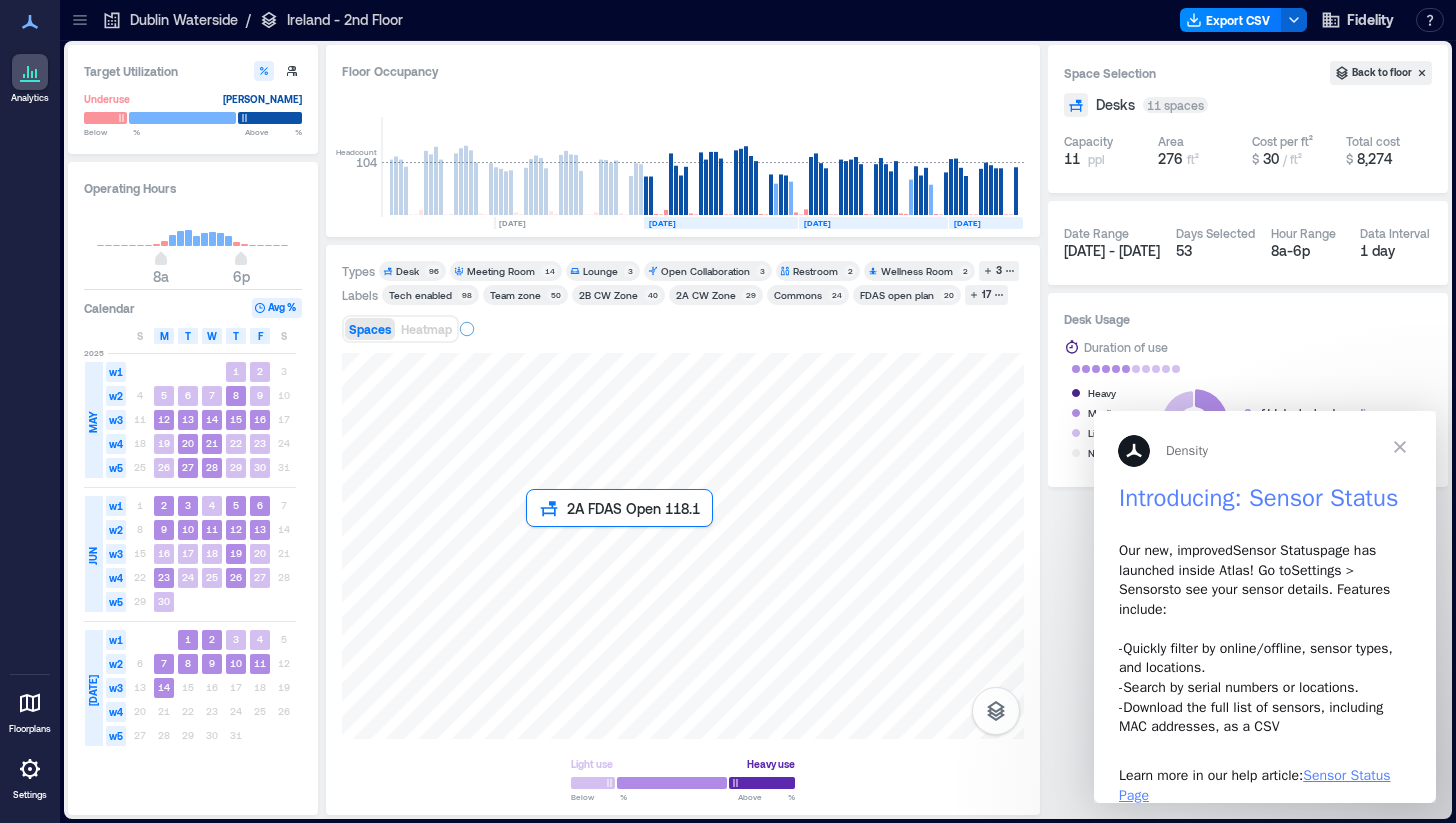click at bounding box center [683, 546] 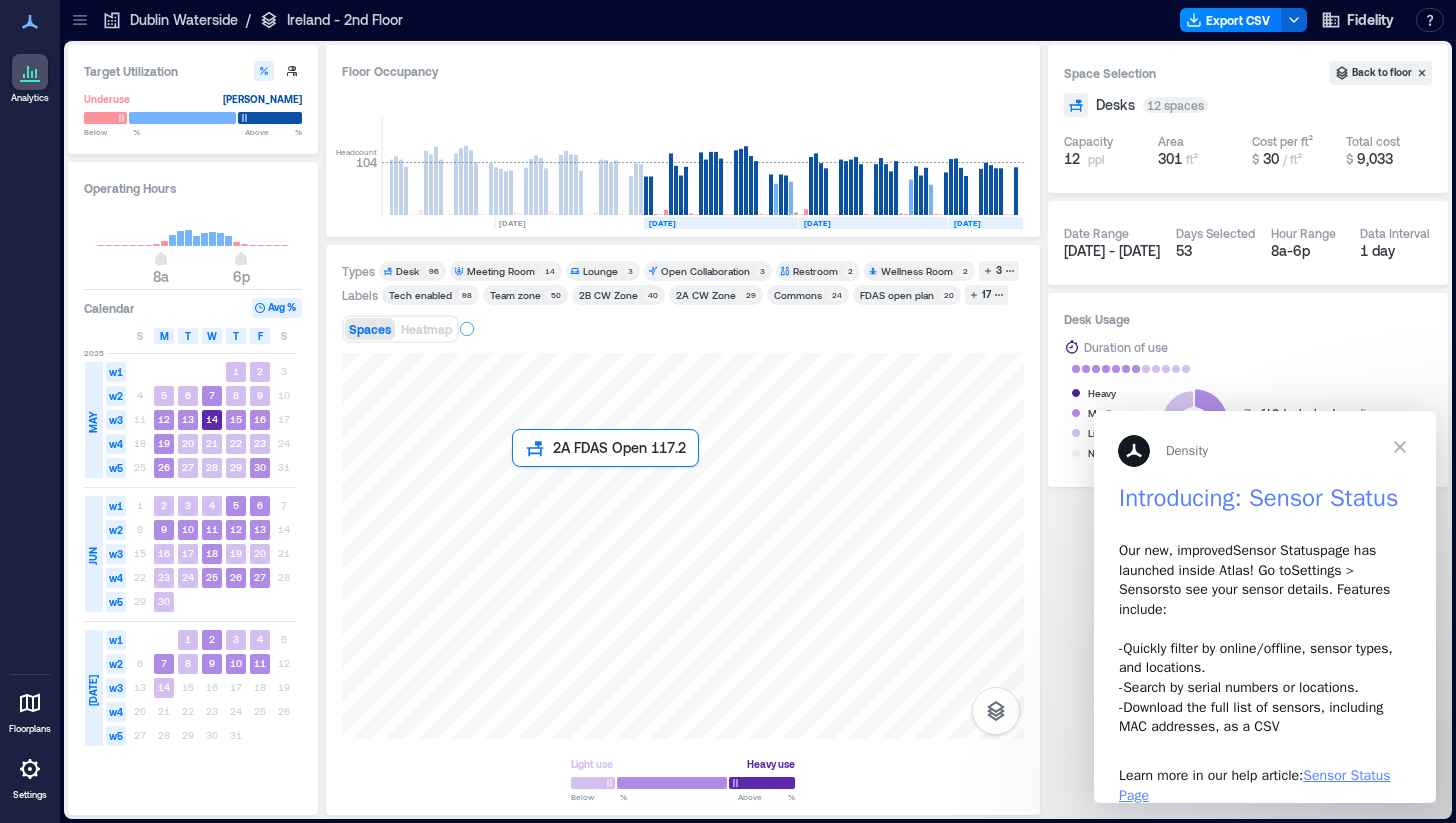 click at bounding box center [683, 546] 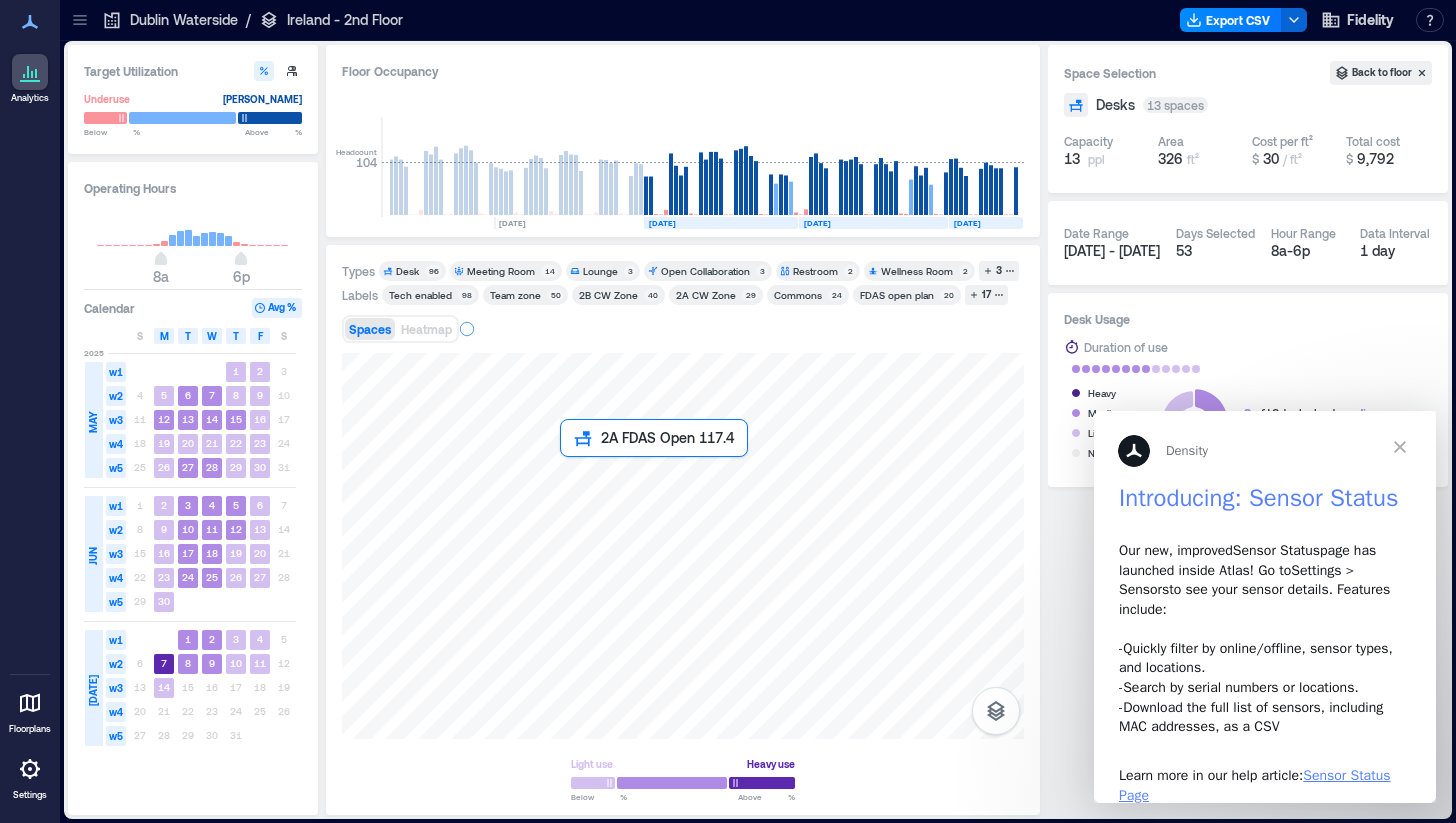 click at bounding box center (683, 546) 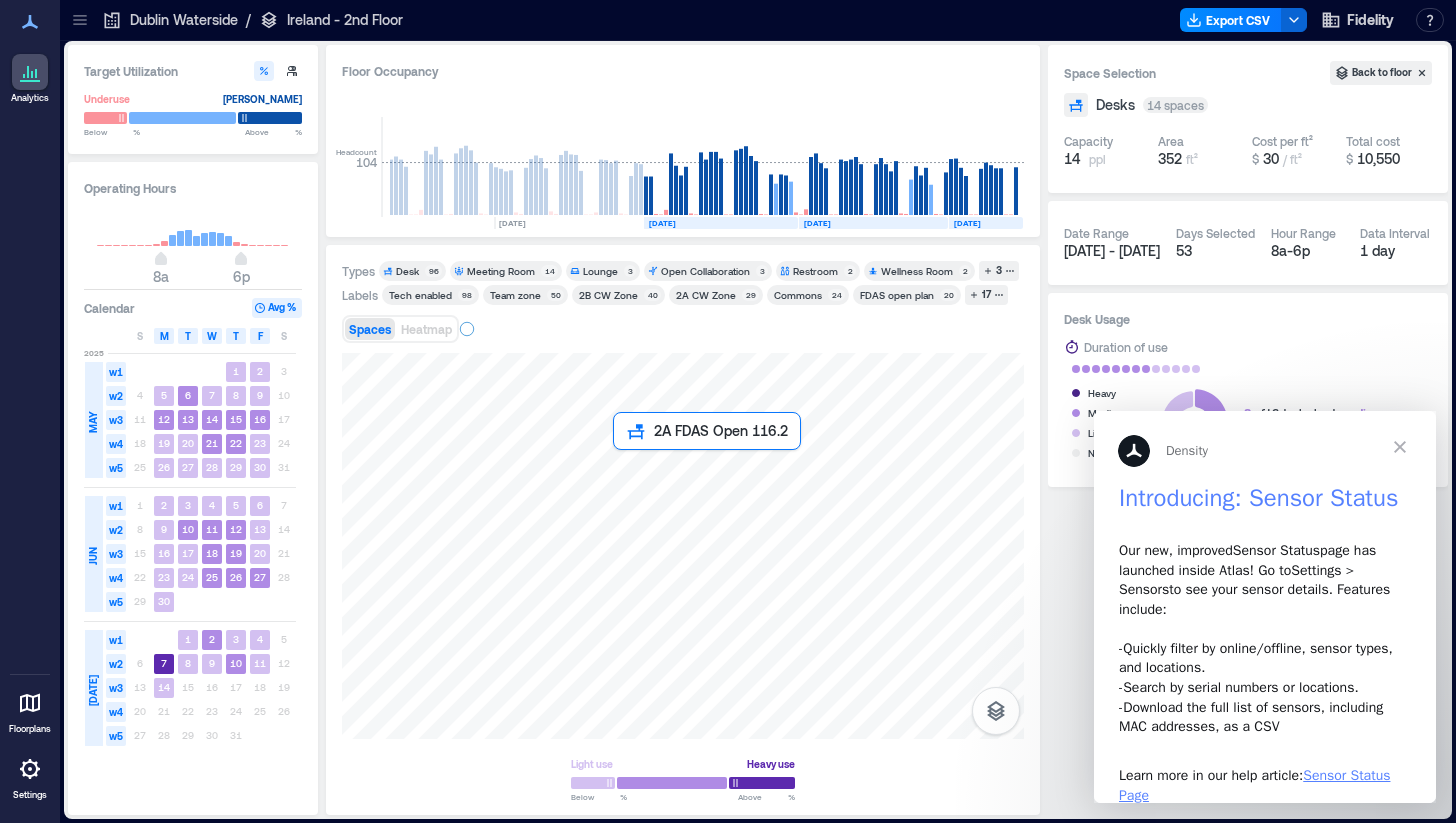 click at bounding box center (683, 546) 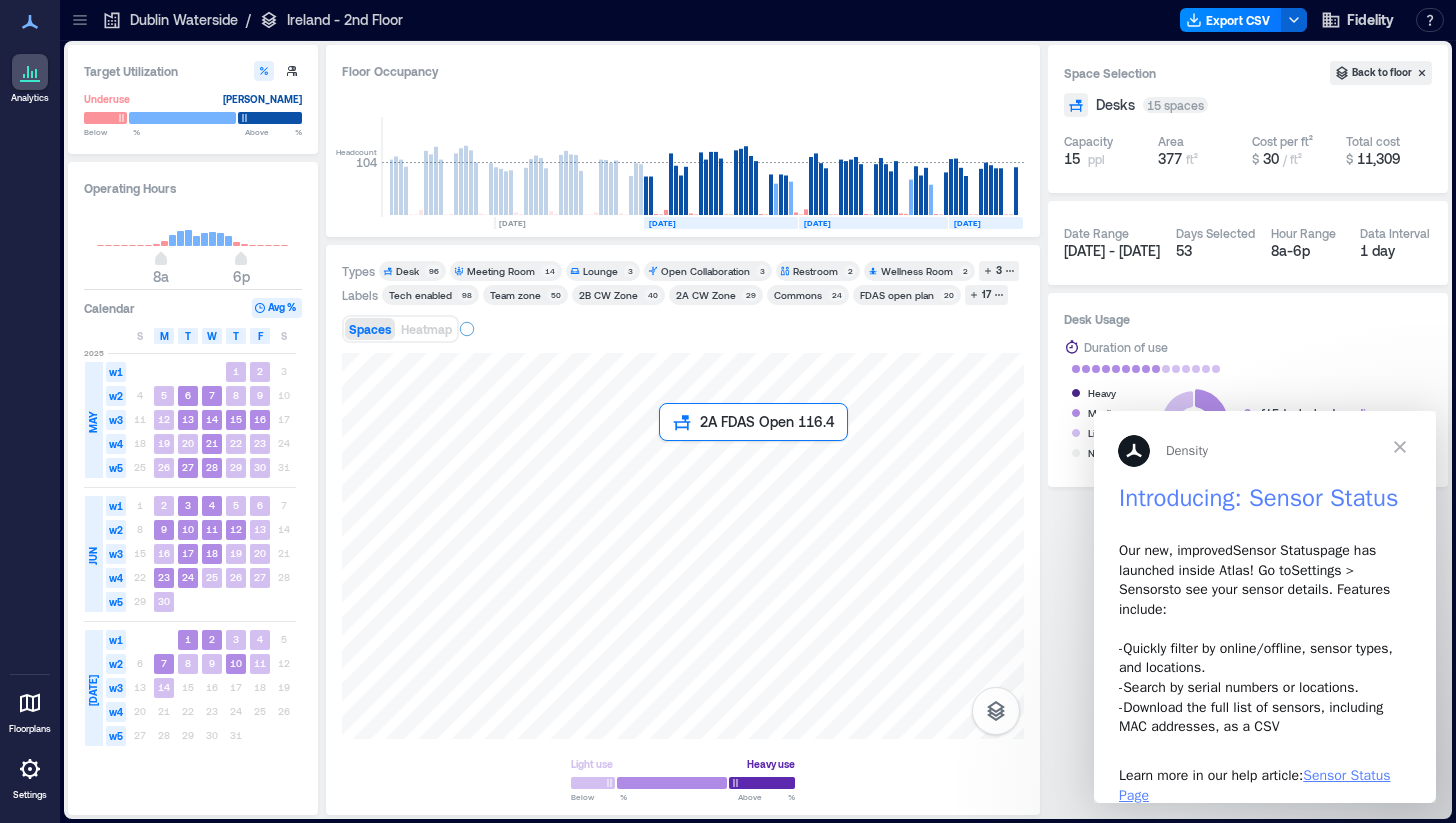 click at bounding box center (683, 546) 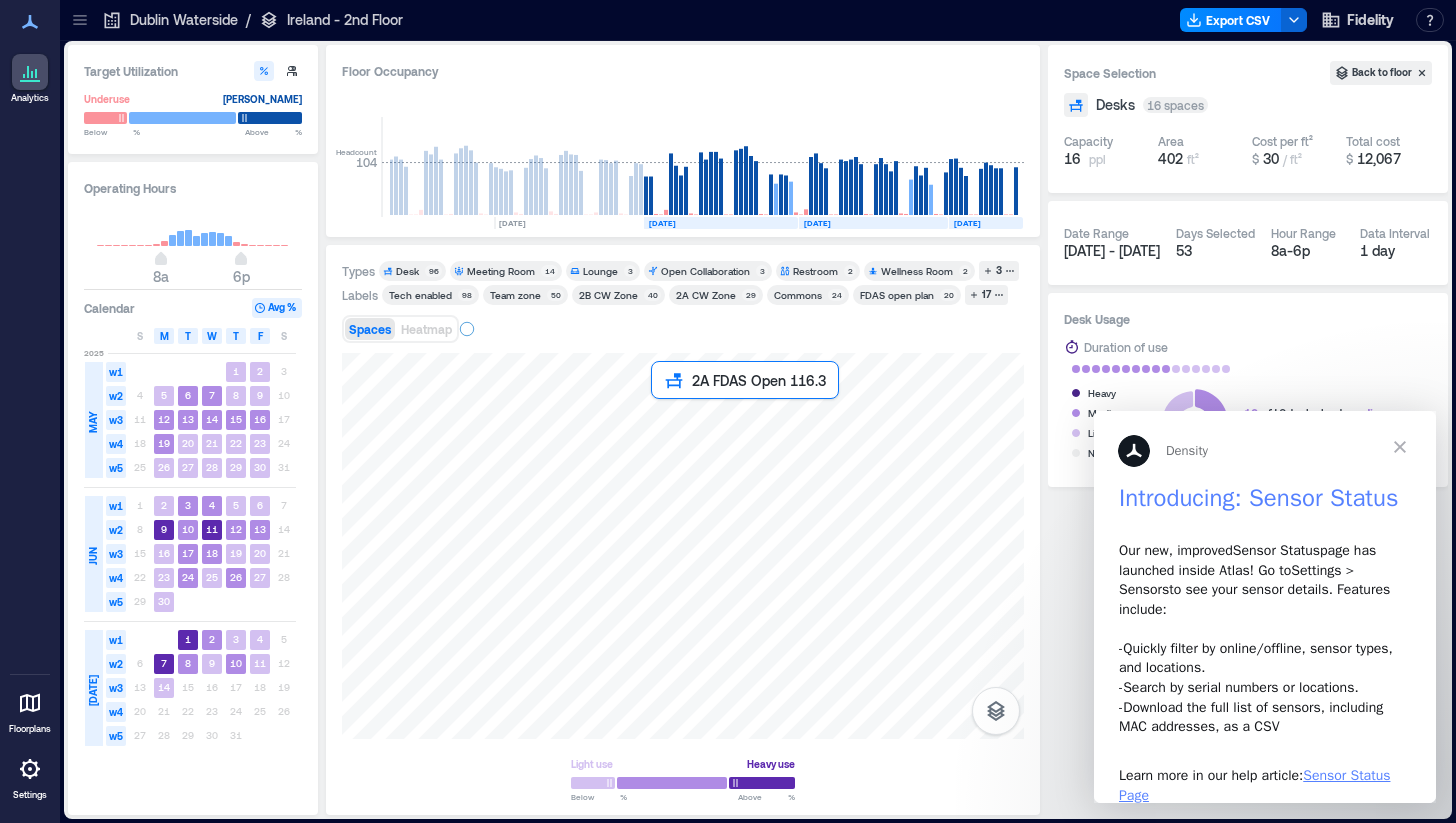 click at bounding box center [683, 546] 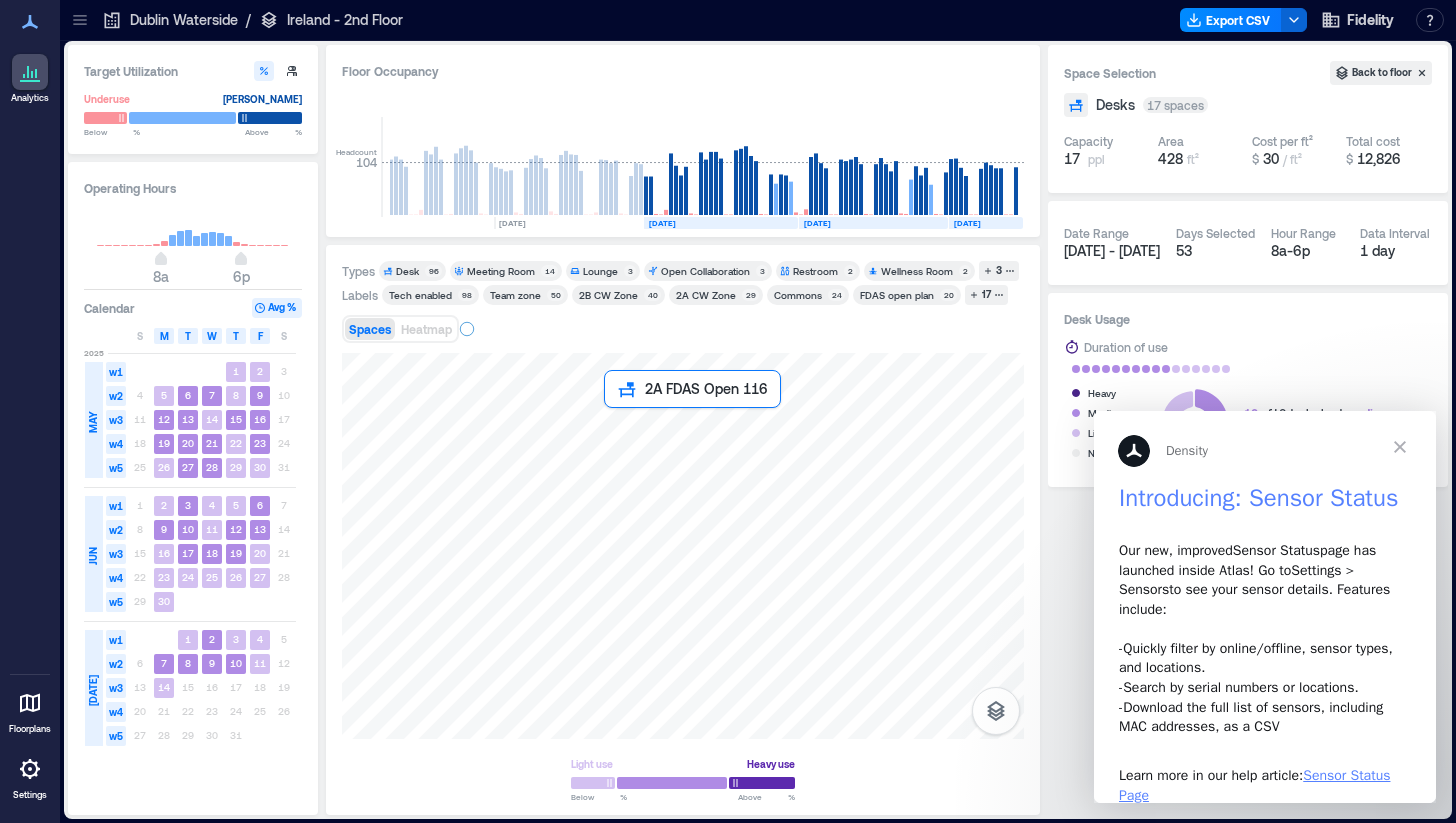 click at bounding box center (683, 546) 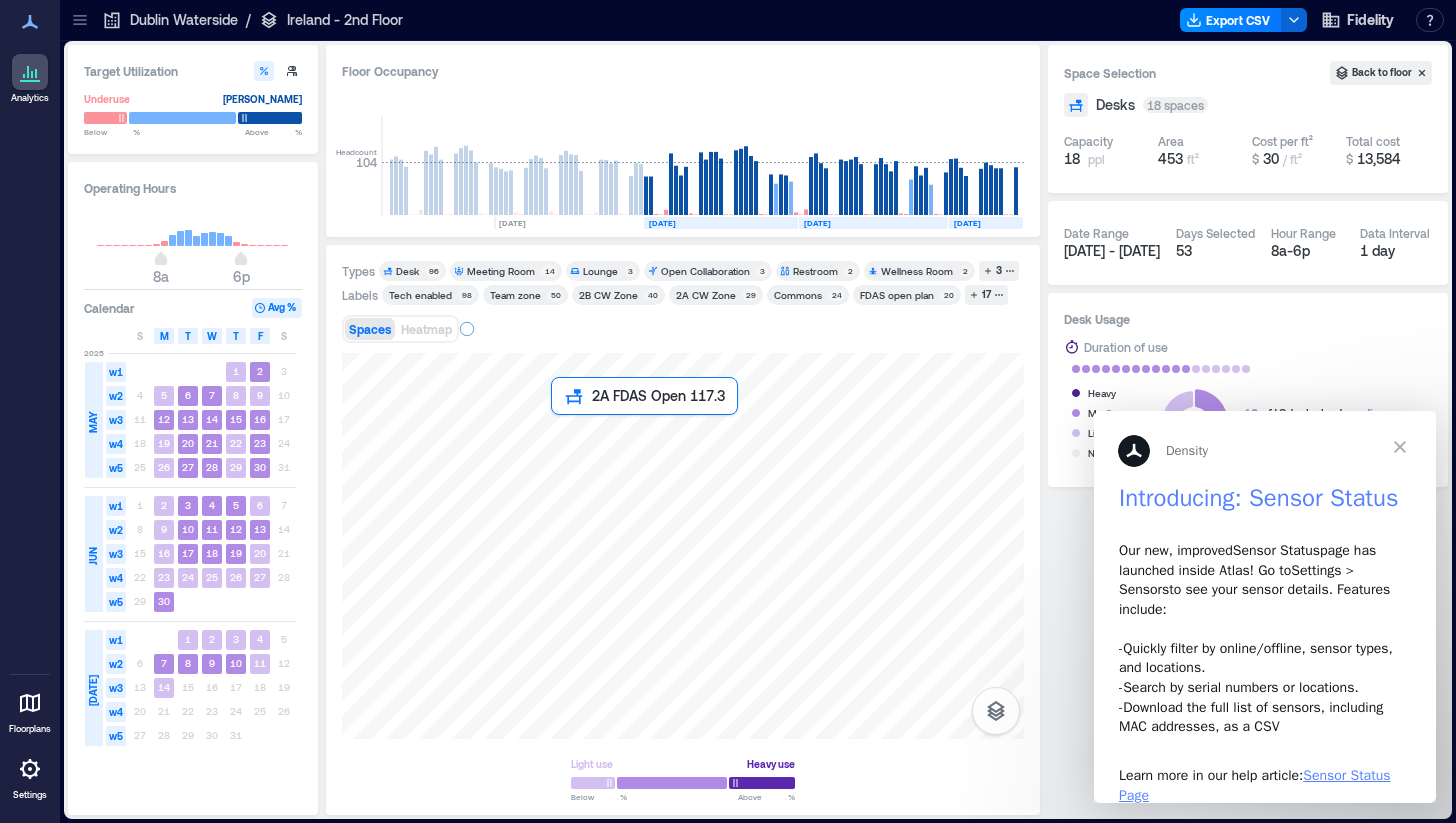 click at bounding box center (683, 546) 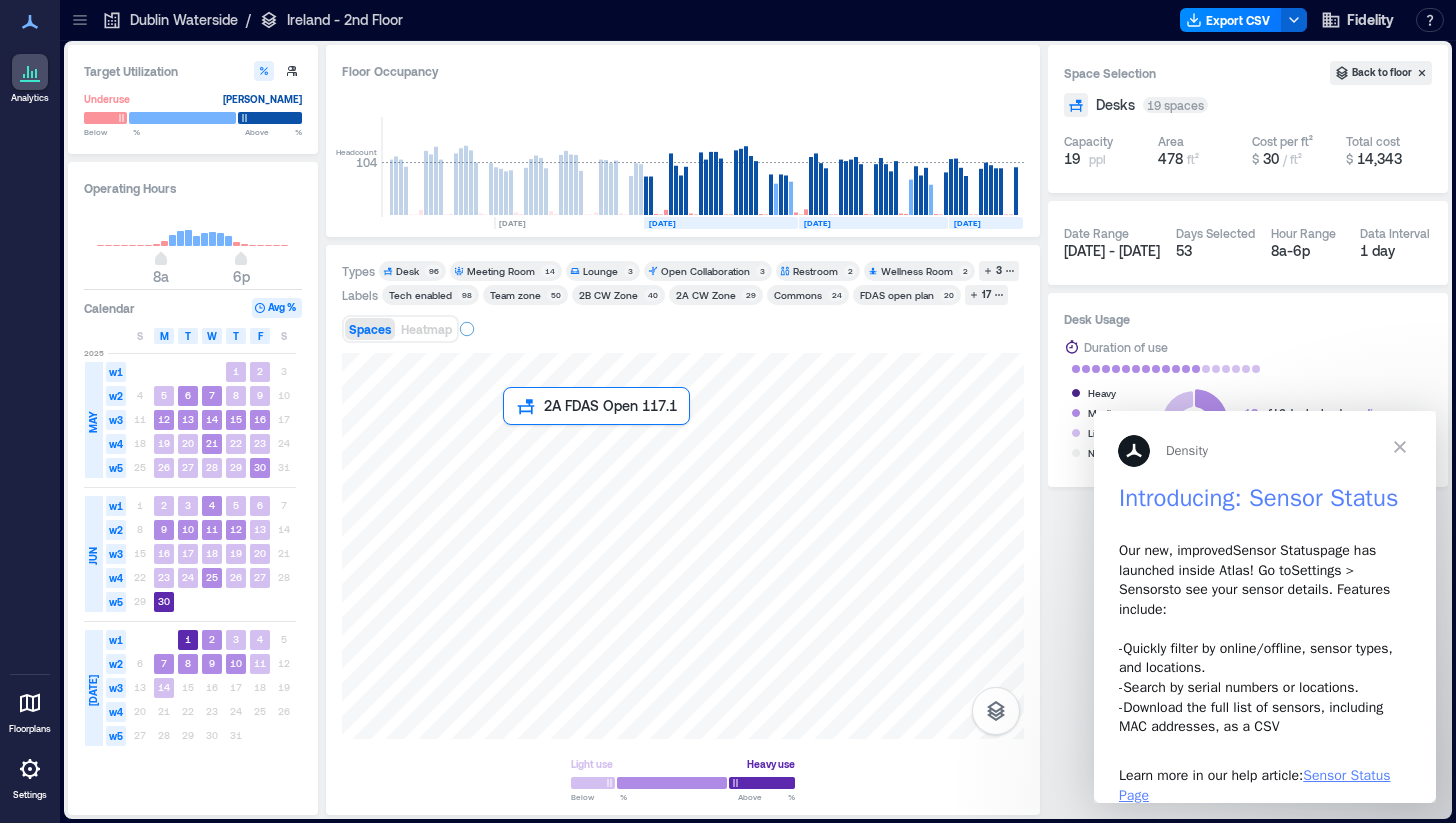 click at bounding box center [683, 546] 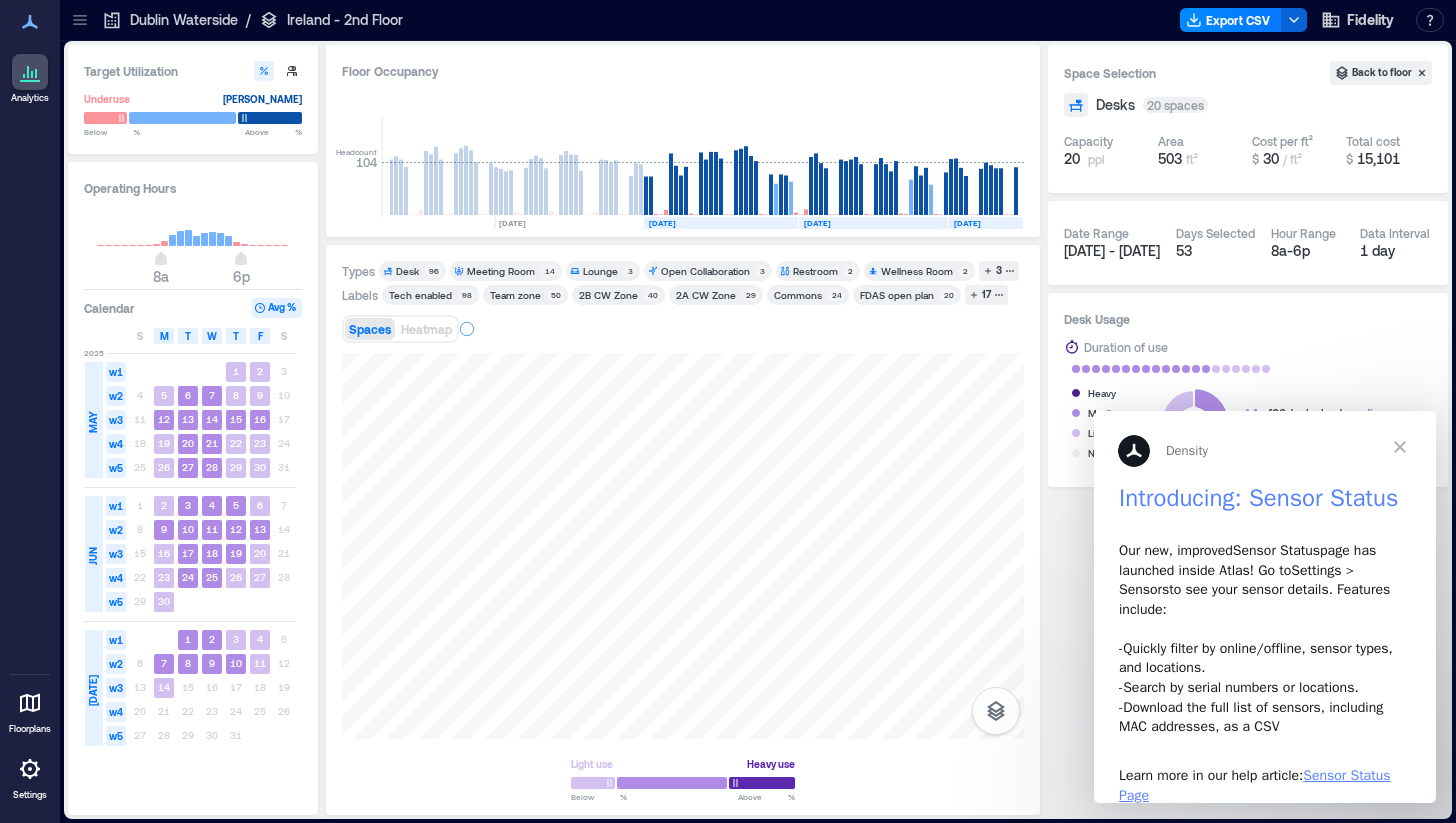 click at bounding box center [1400, 447] 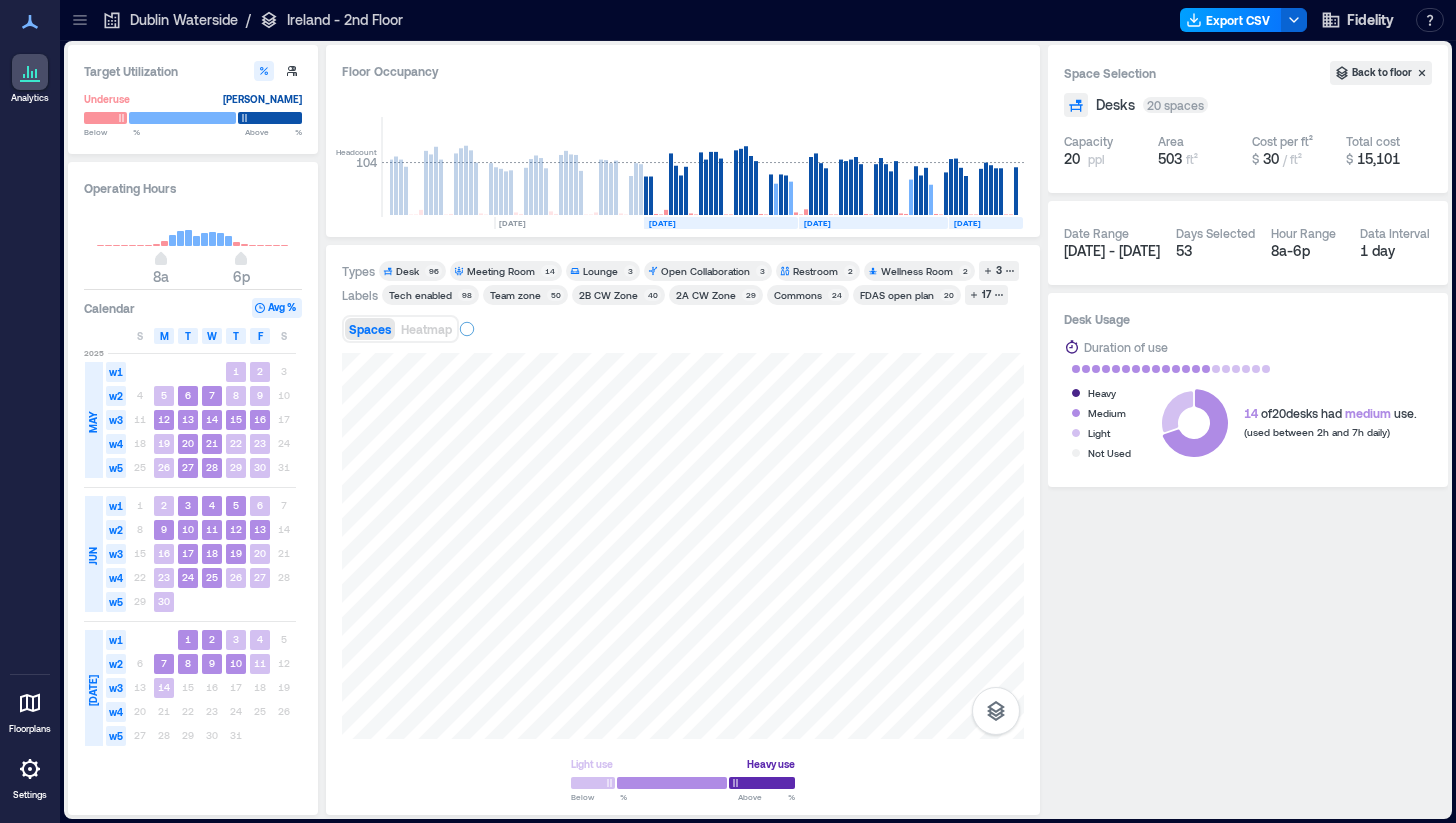 click on "Export CSV" at bounding box center [1231, 20] 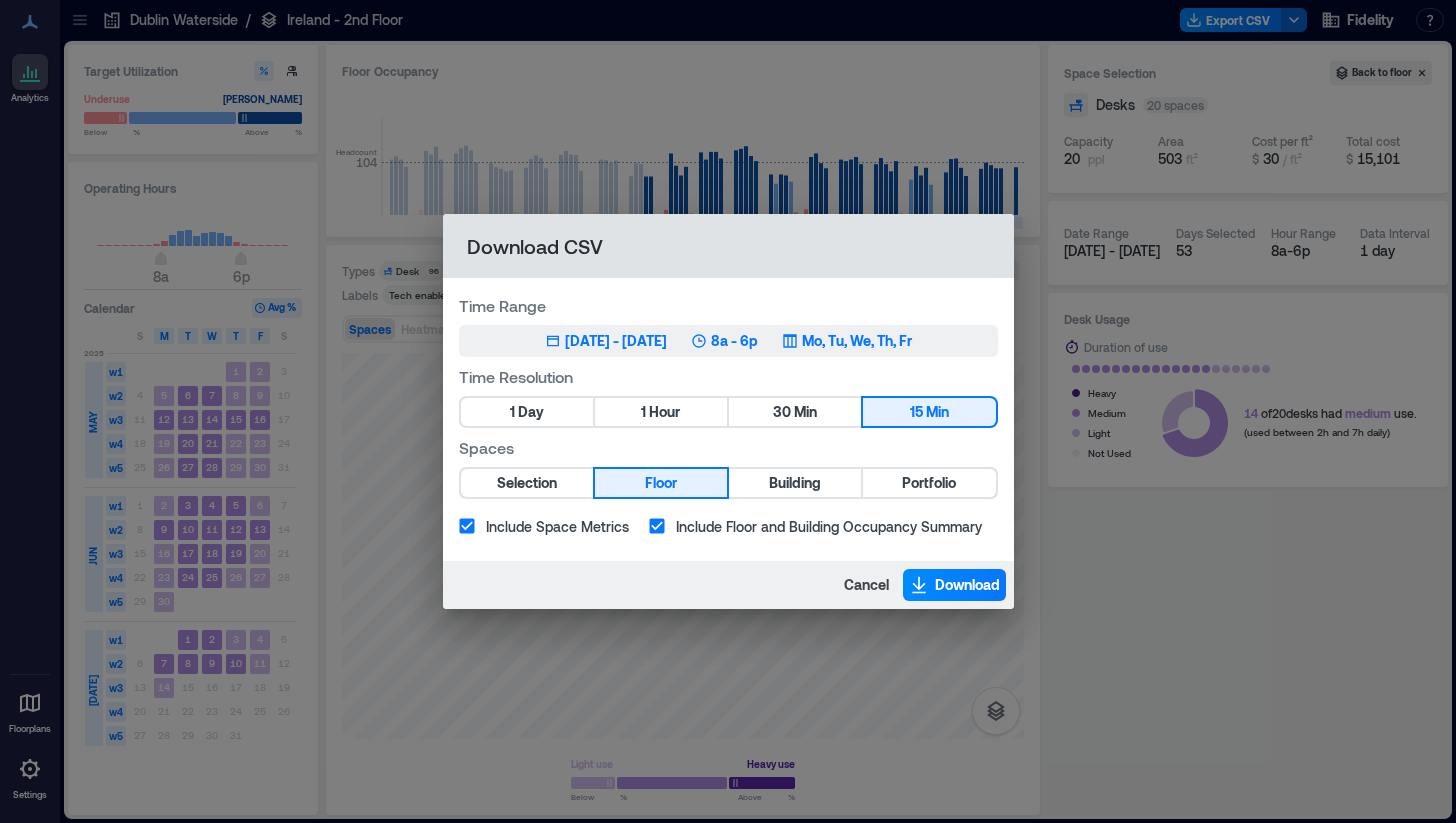 click on "[DATE] - [DATE]" at bounding box center [616, 341] 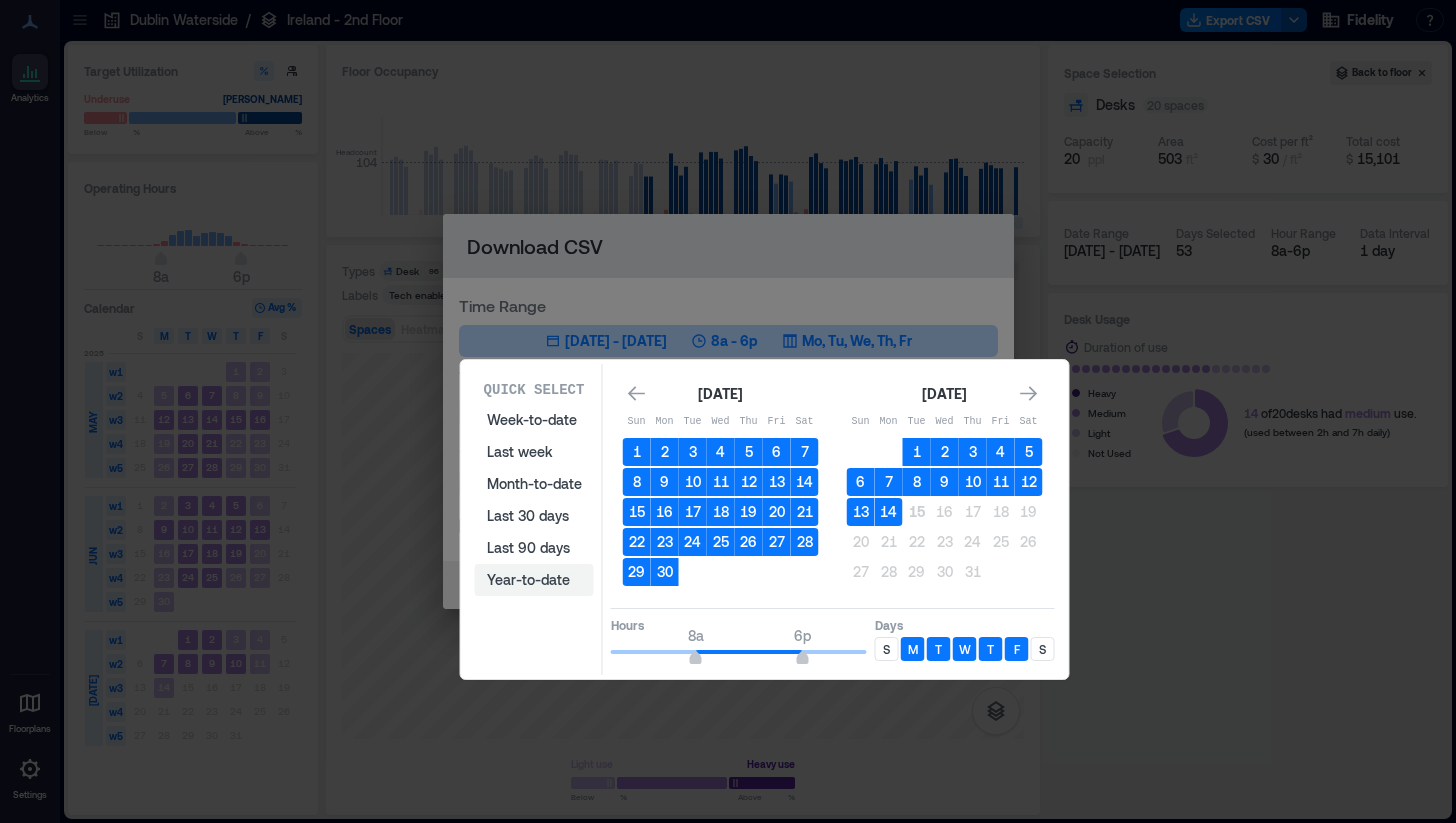 click on "Year-to-date" at bounding box center (534, 580) 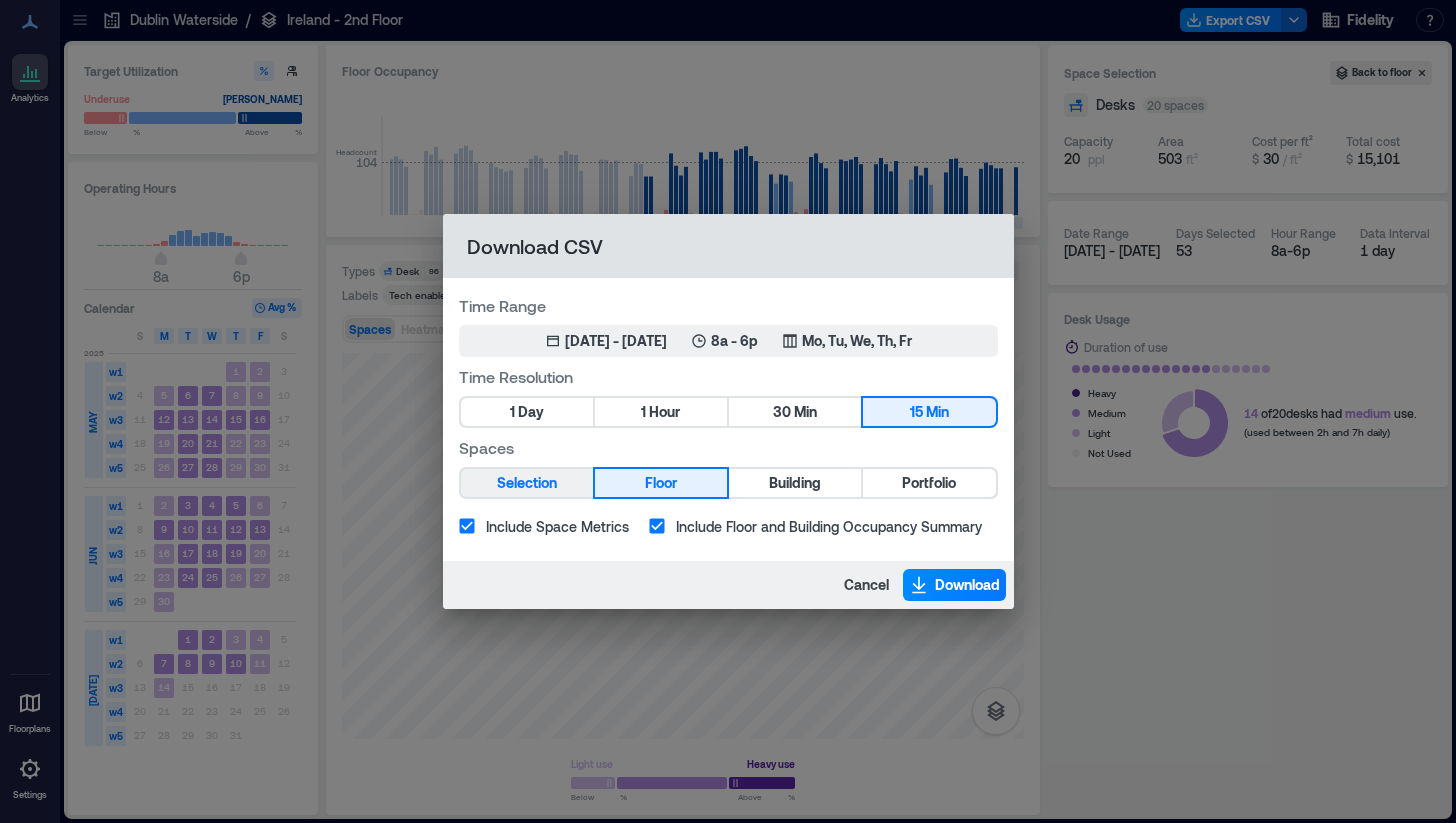 click on "Selection" at bounding box center [527, 483] 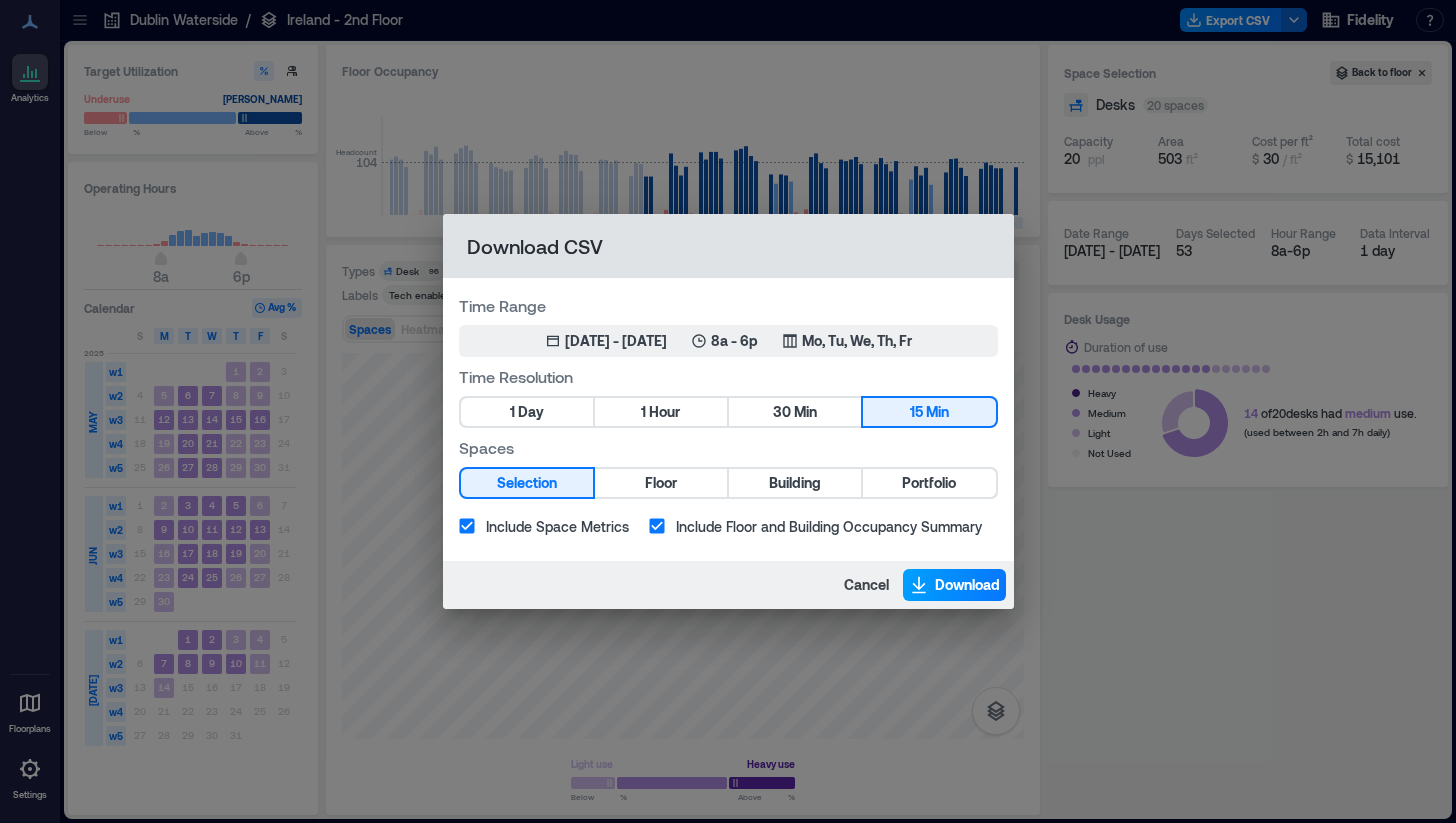 click on "Download" at bounding box center (967, 585) 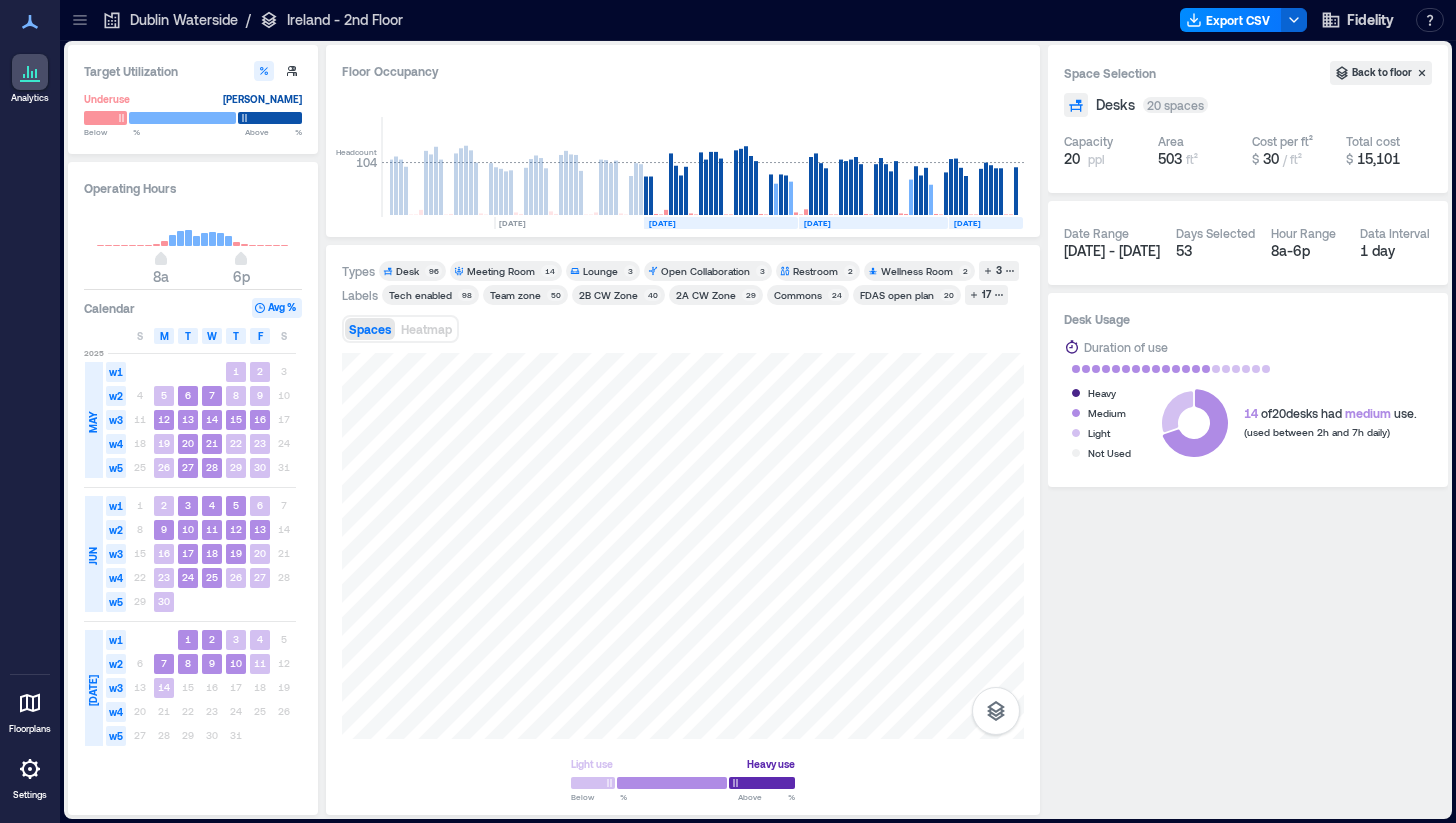 click at bounding box center [105, 118] 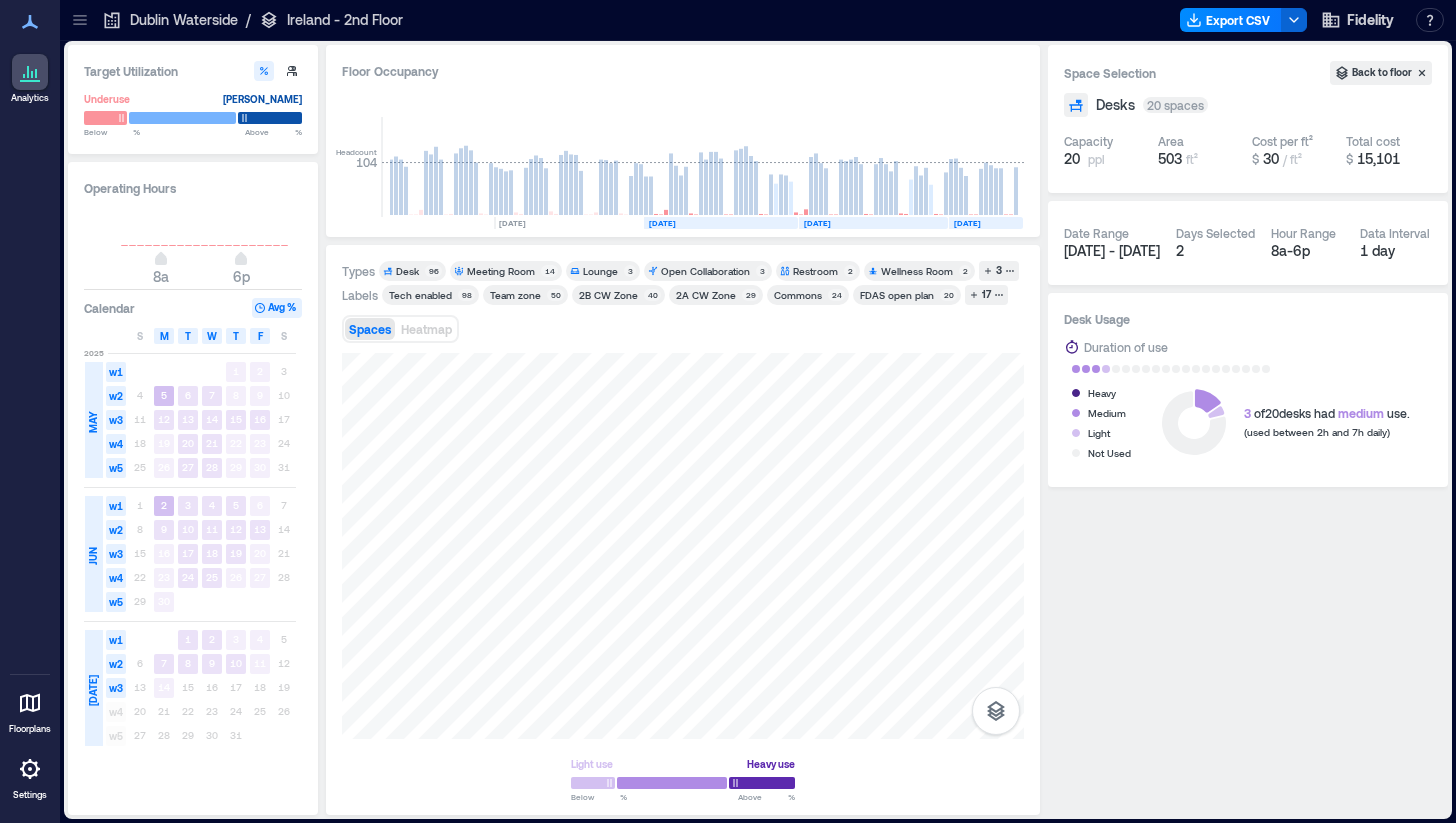 click at bounding box center [105, 118] 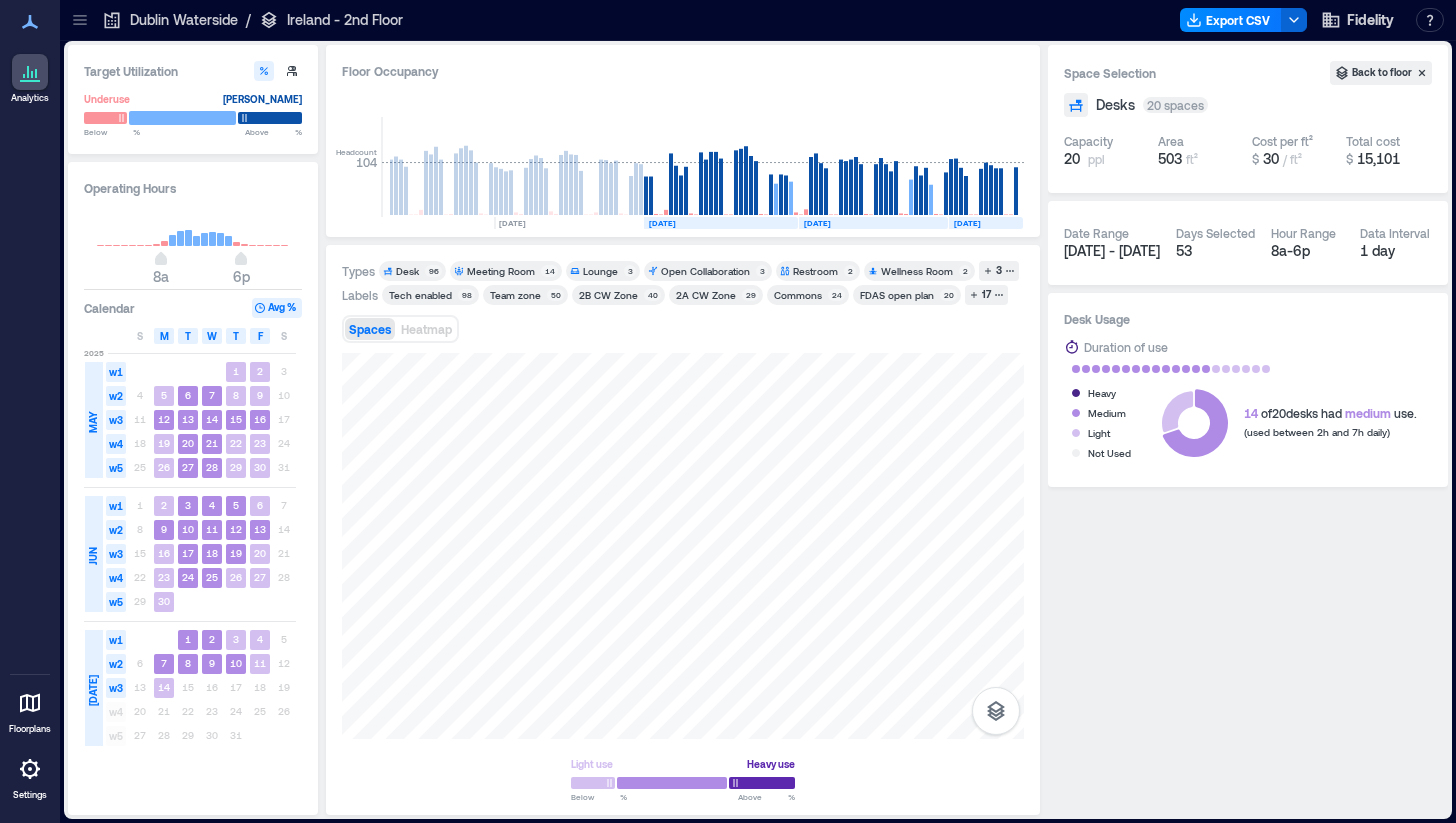 click at bounding box center [182, 118] 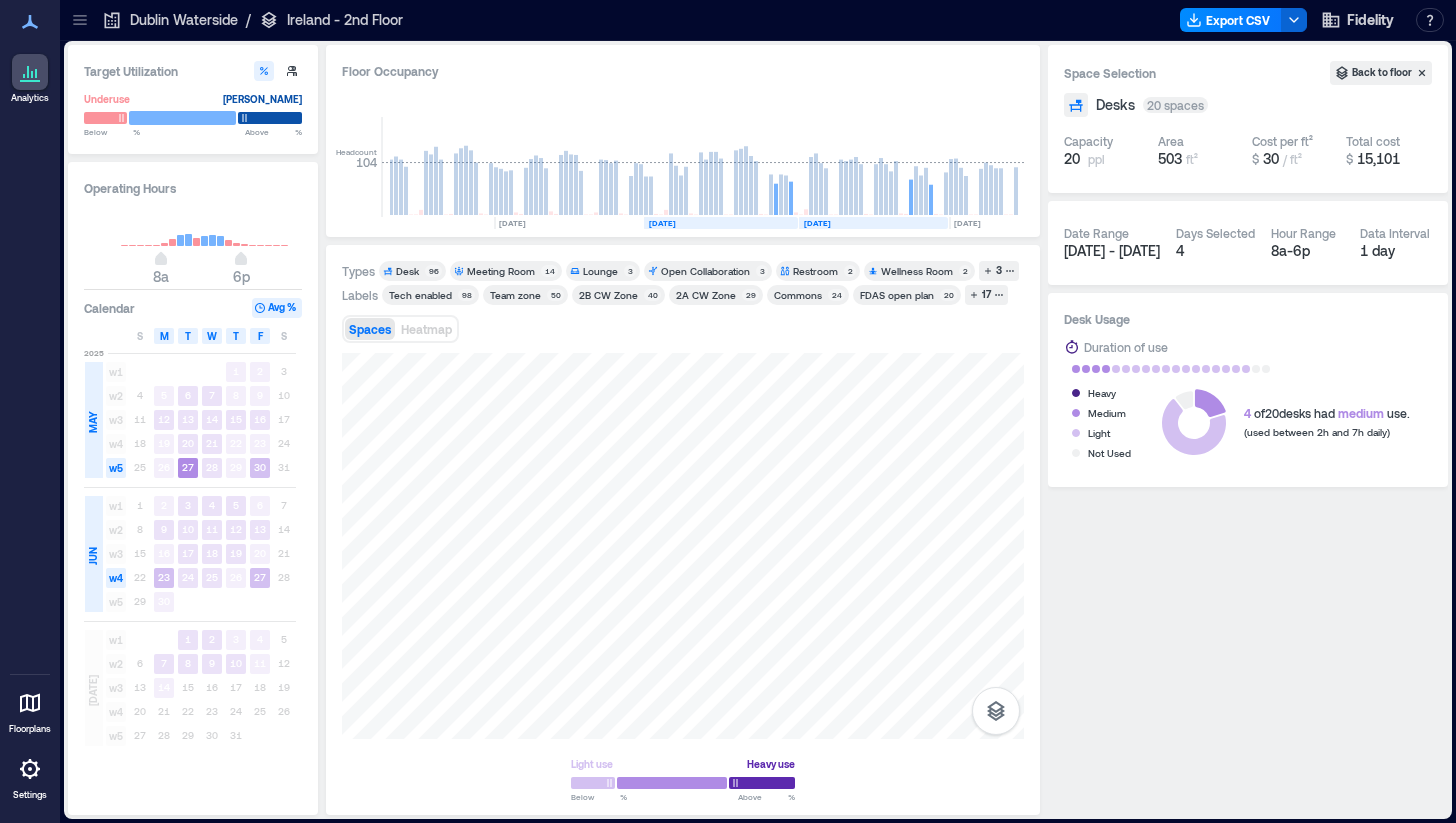 click at bounding box center (182, 118) 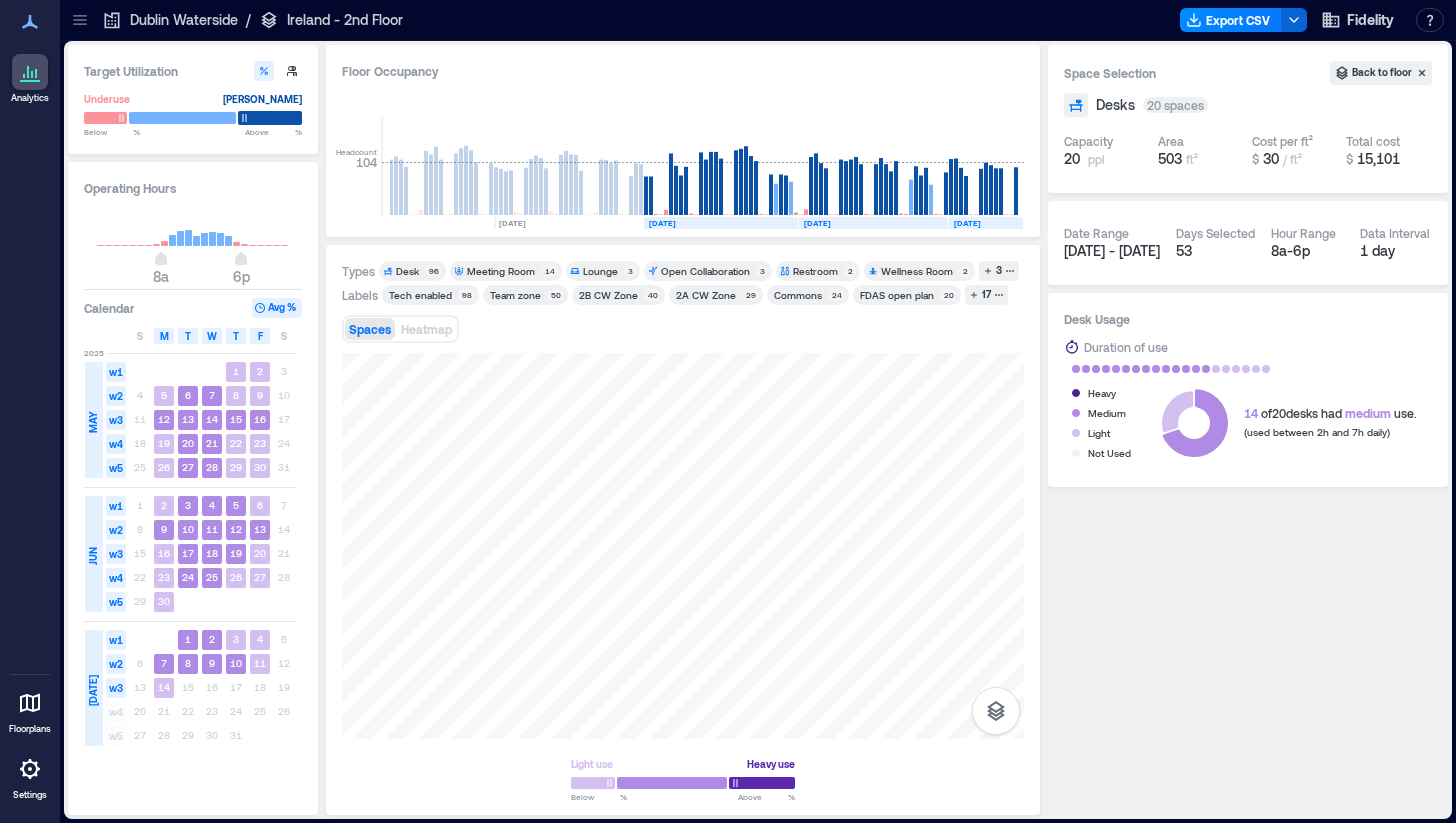 click at bounding box center (270, 118) 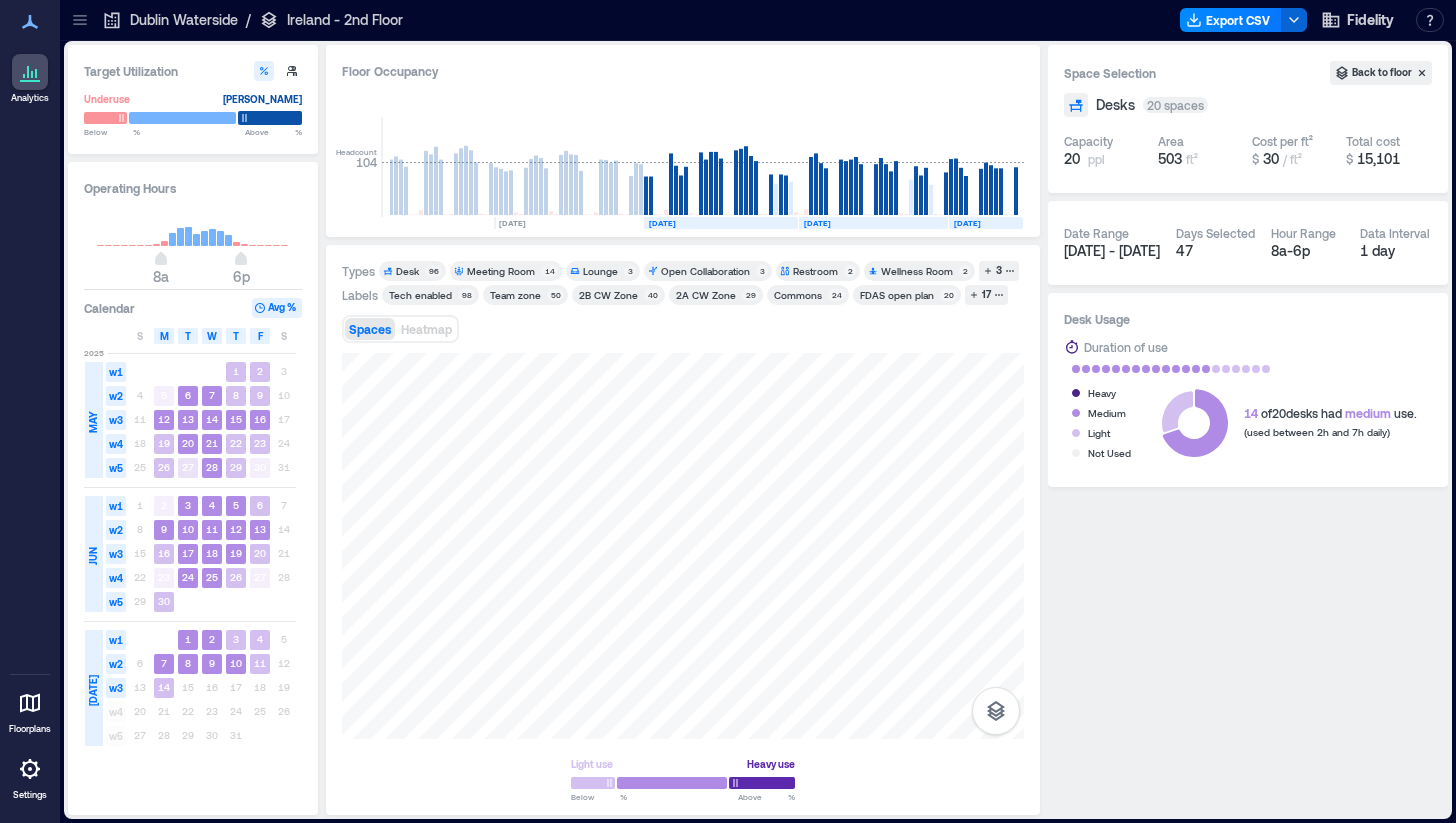 click at bounding box center [270, 118] 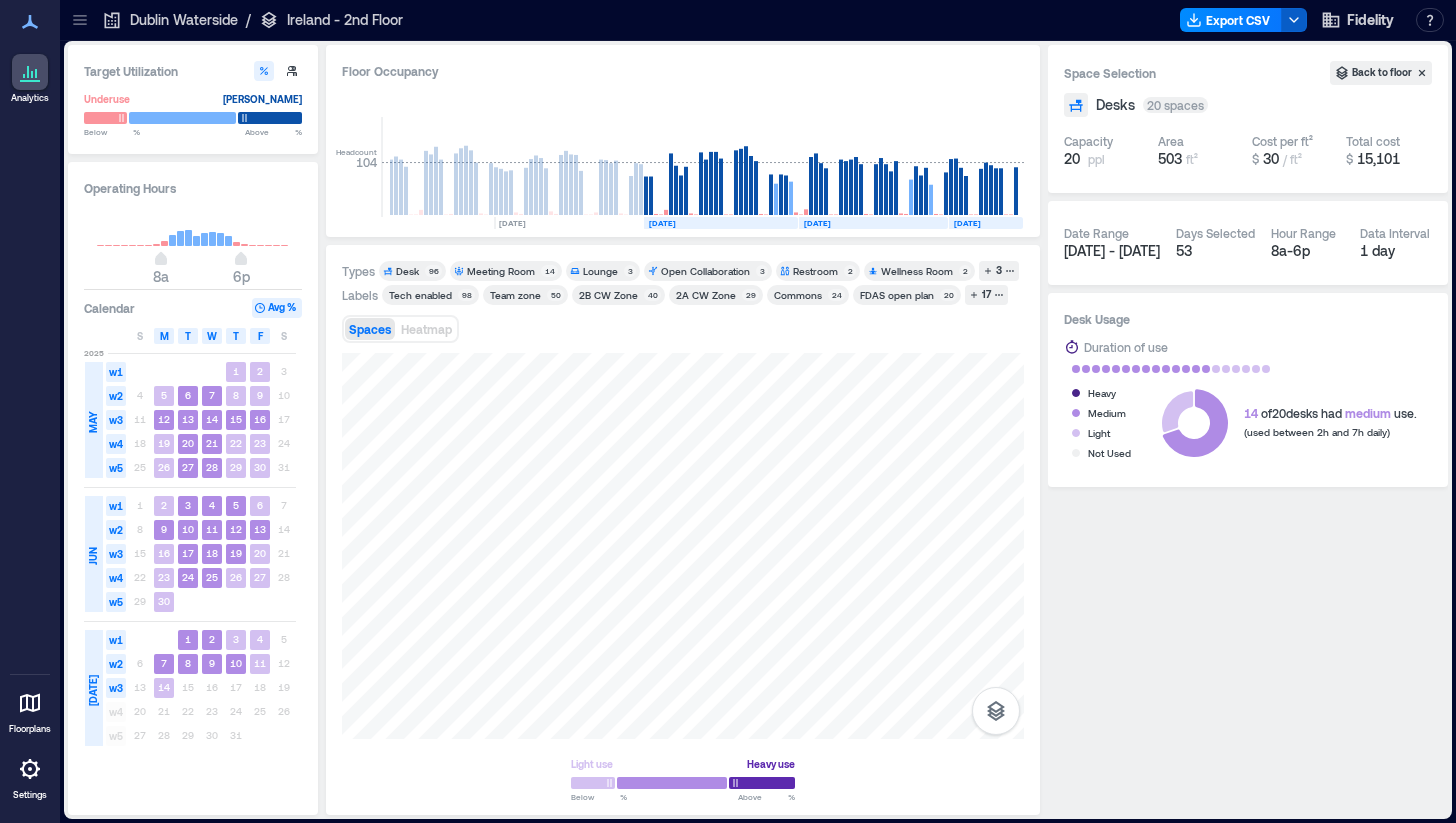 click 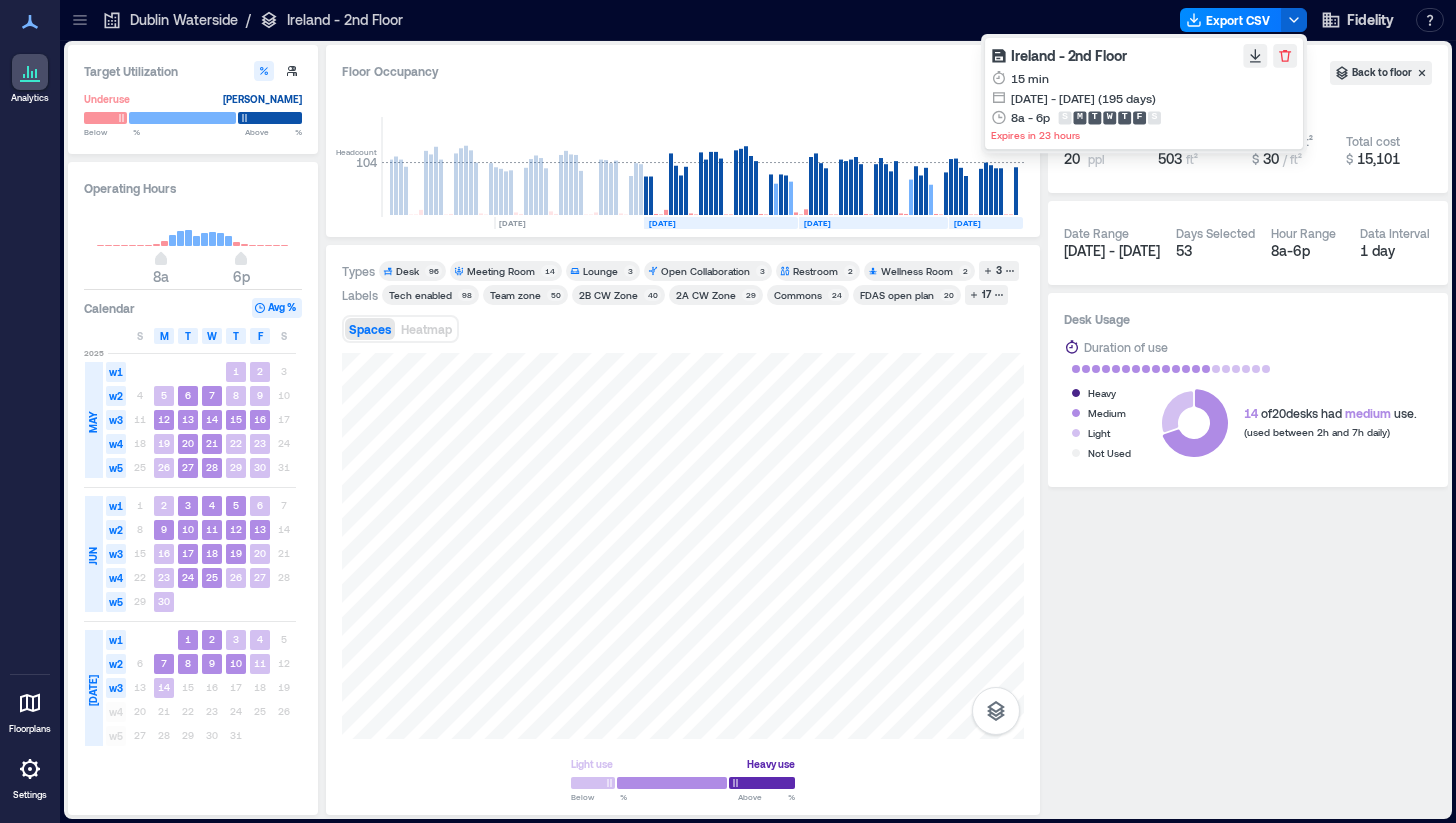 click on "Space Selection Back to floor Desks 20 spaces Capacity 20   ppl Area 503   ft² Cost per ft² $   30   / ft² Total cost $   15,101 Date Range [DATE] - [DATE] Days Selected 53 Hour Range 8a  -  6p Data Interval 1 day Desk Usage Duration of use Heavy Medium Light Not Used 14   of  20  desks had   medium   use. (used between 2h and 7h daily)" at bounding box center [1248, 430] 